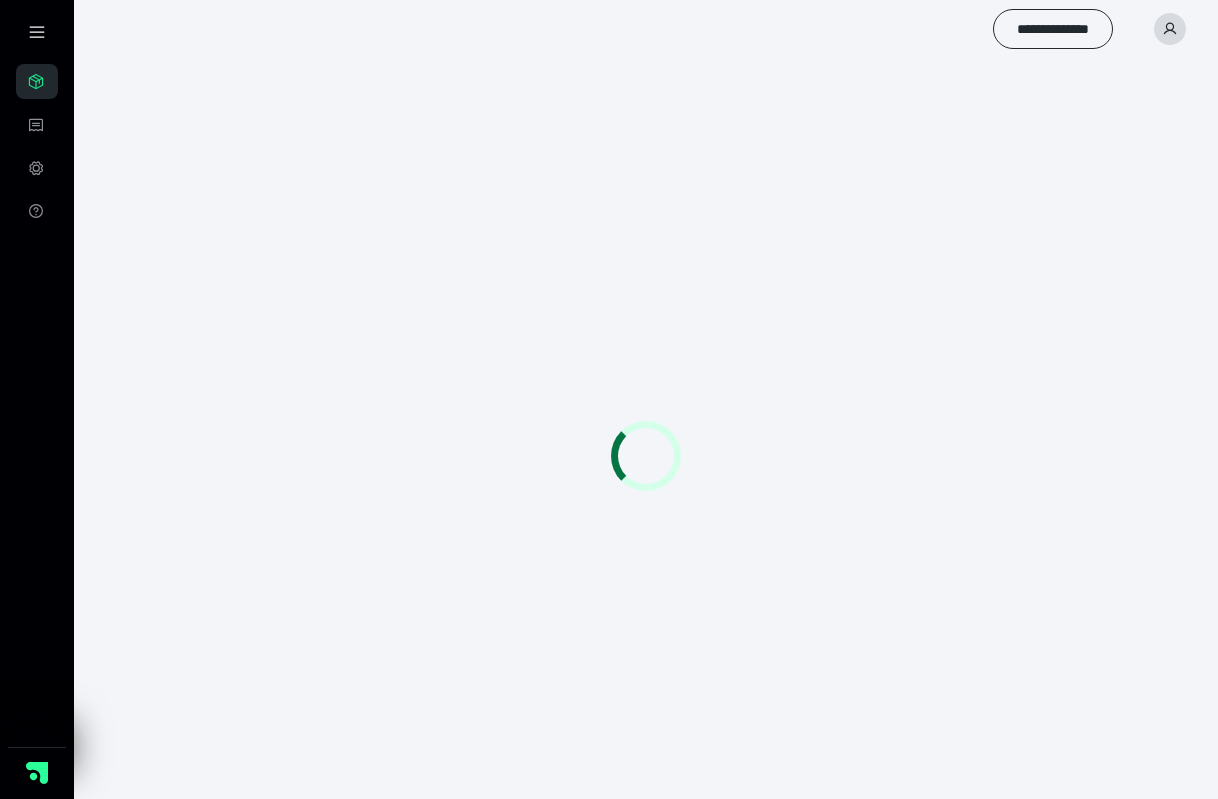 scroll, scrollTop: 0, scrollLeft: 0, axis: both 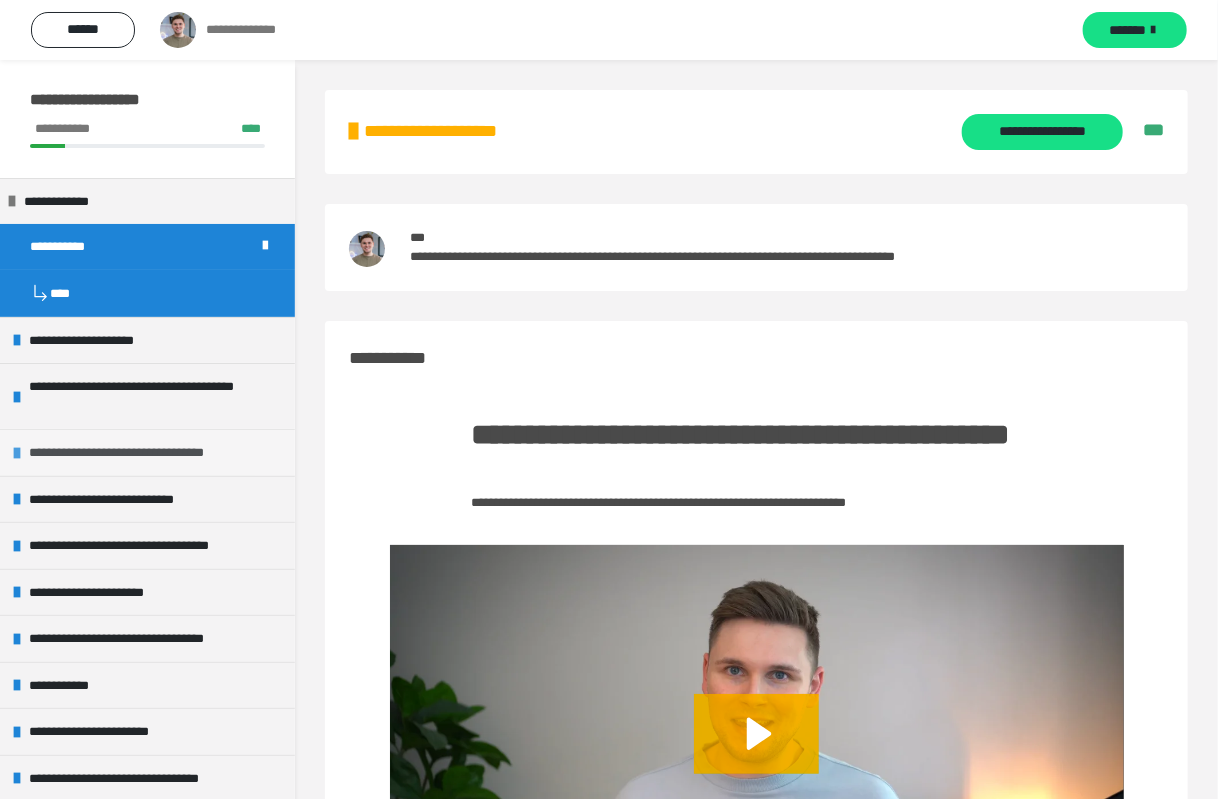 click on "**********" at bounding box center (142, 453) 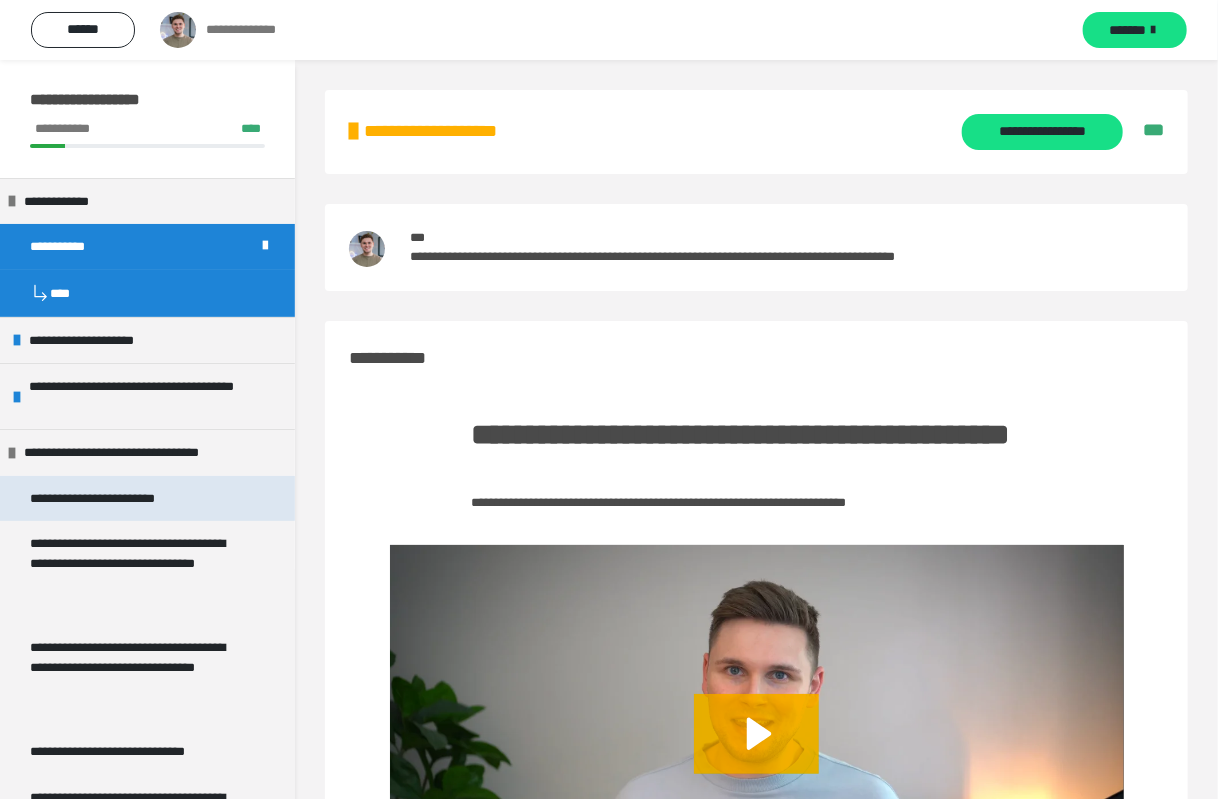 click on "**********" at bounding box center (115, 499) 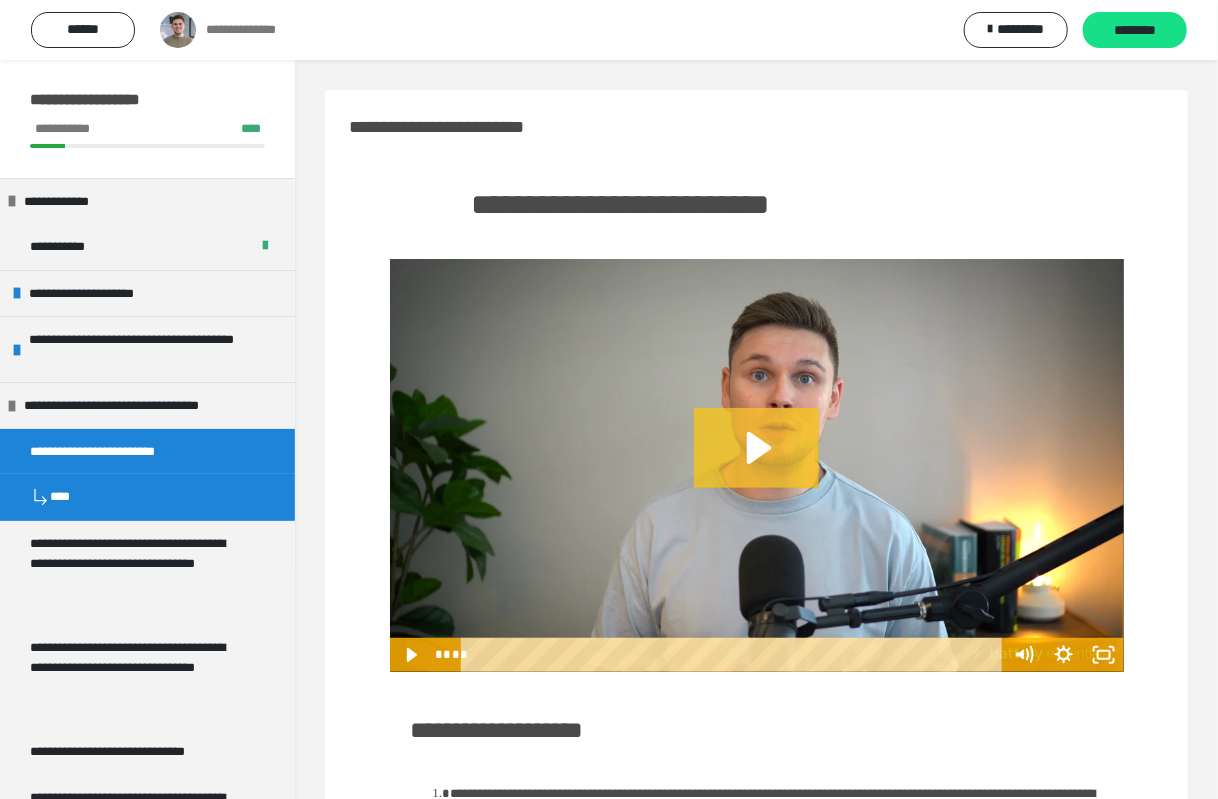 click 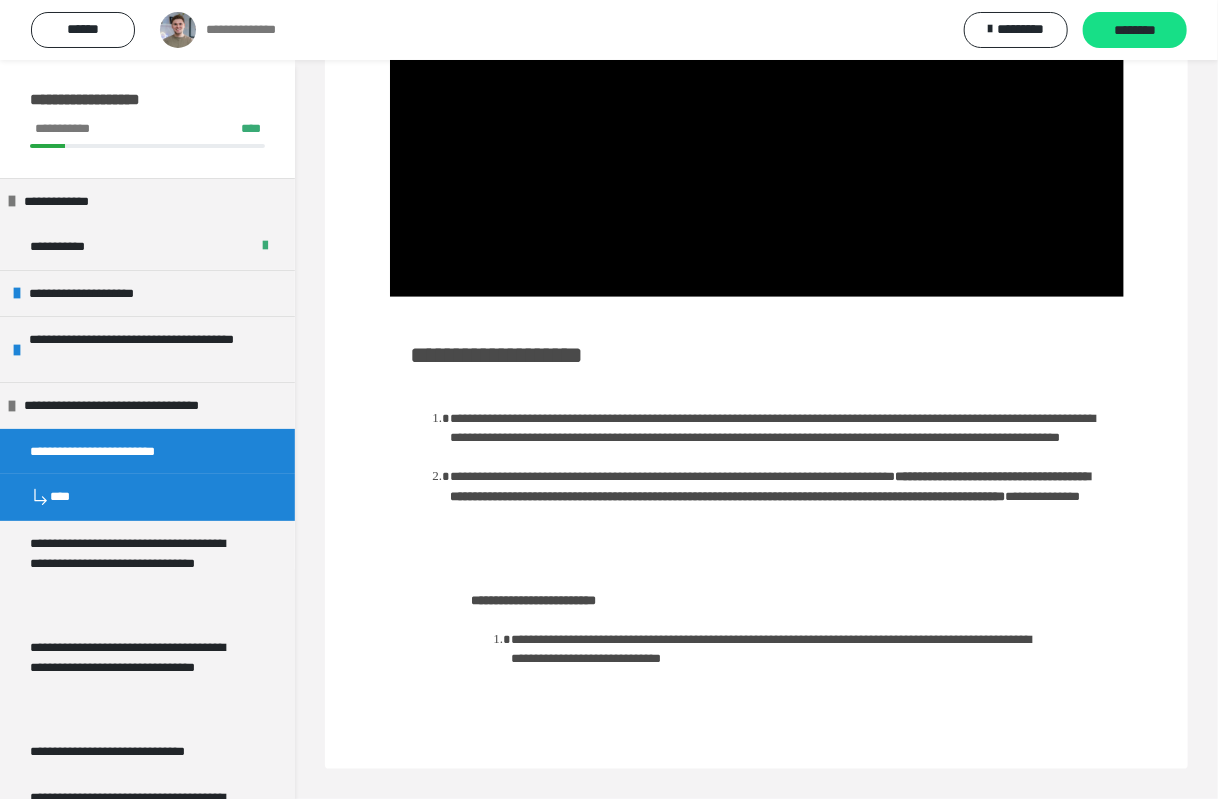 scroll, scrollTop: 58, scrollLeft: 0, axis: vertical 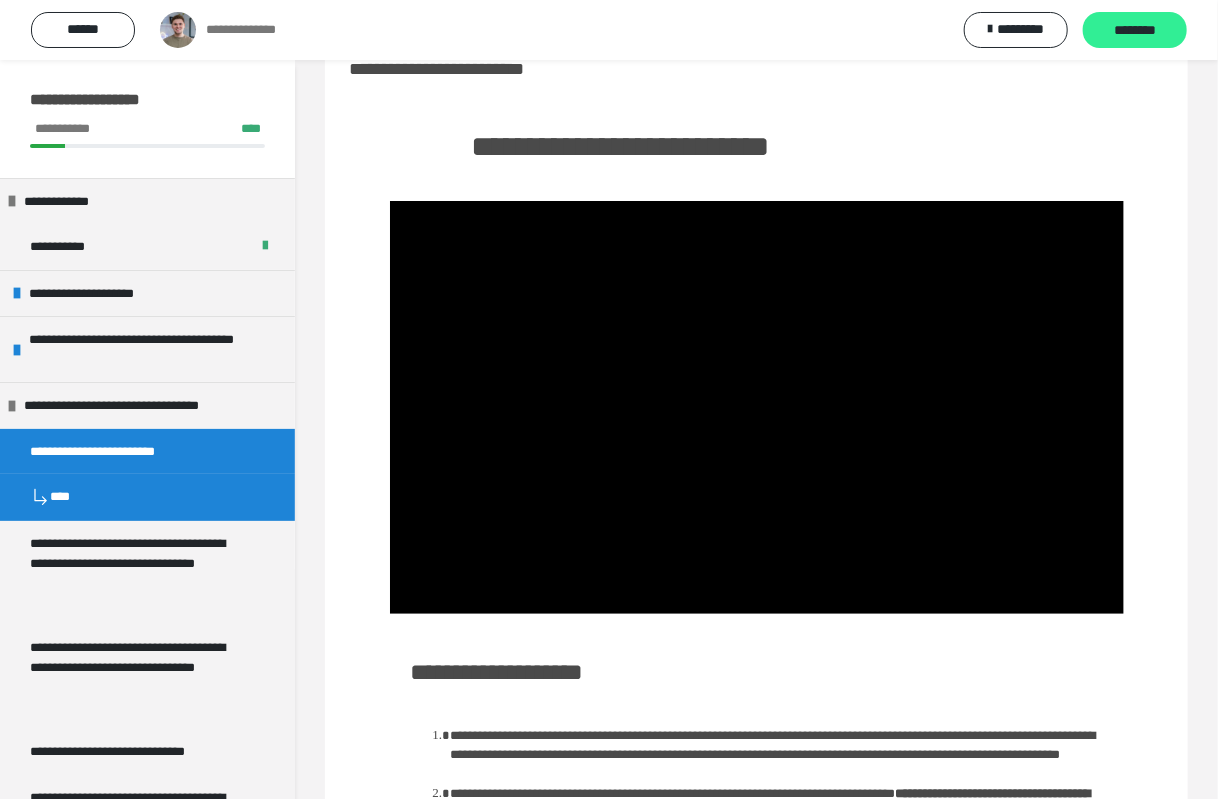 click on "********" at bounding box center (1135, 31) 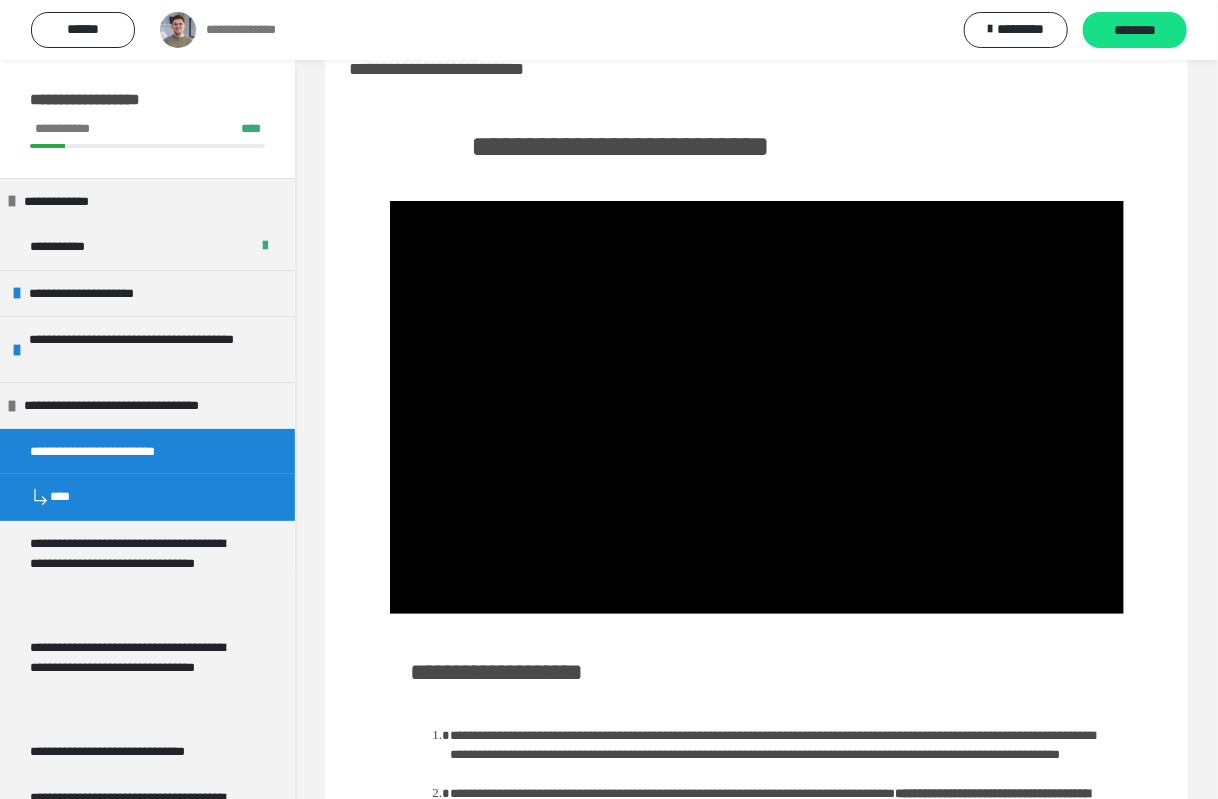 scroll, scrollTop: 0, scrollLeft: 0, axis: both 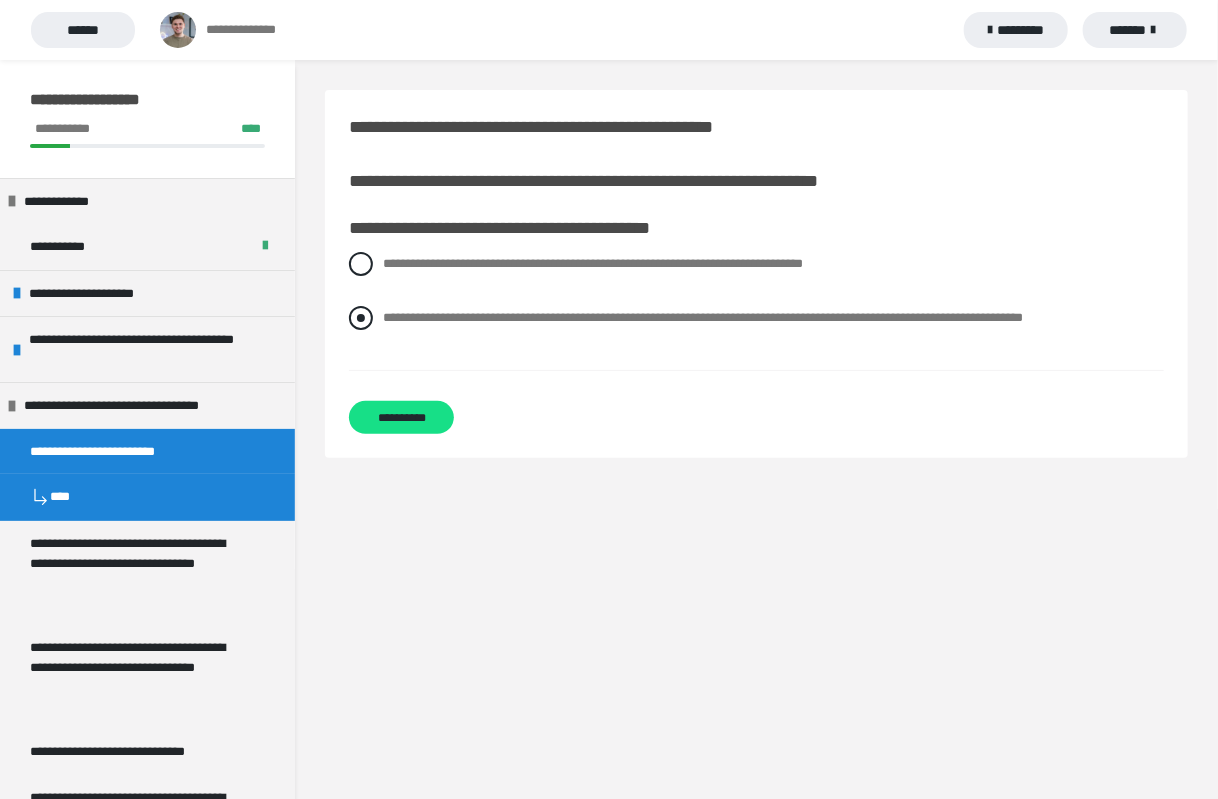 click at bounding box center [361, 318] 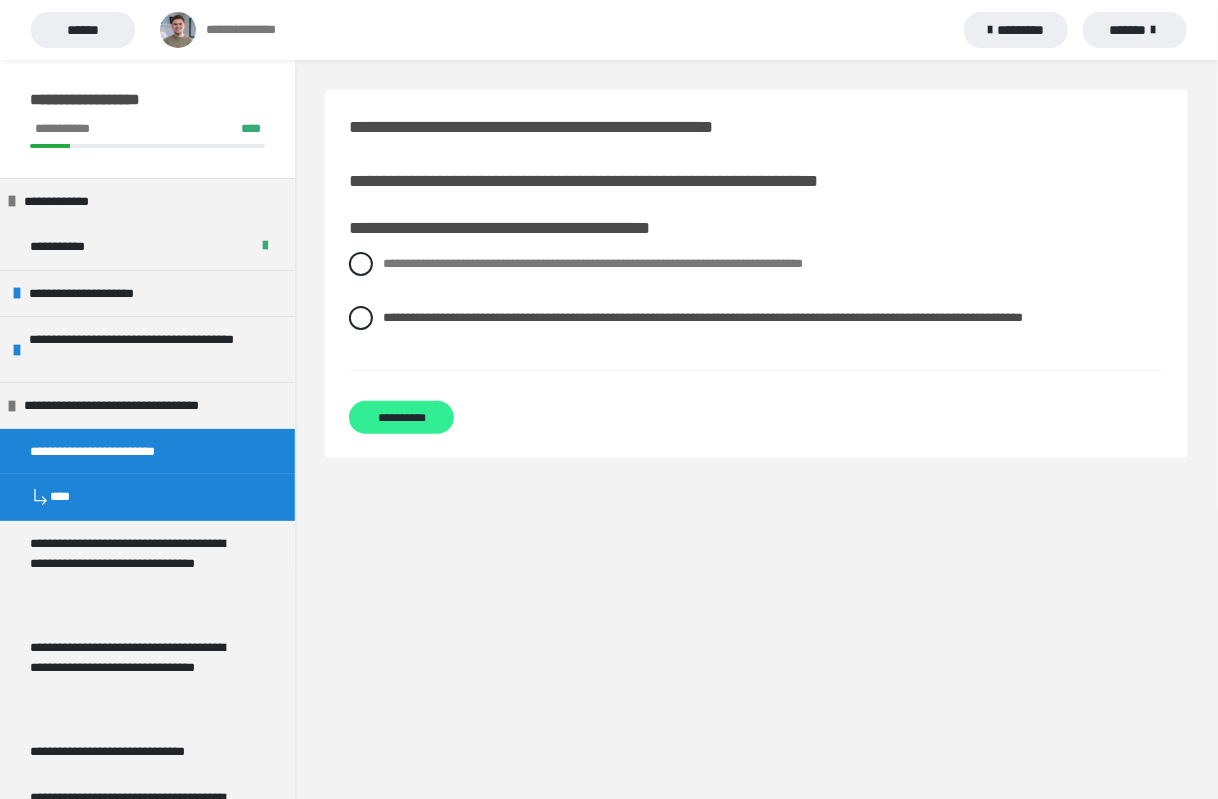 click on "**********" at bounding box center (401, 417) 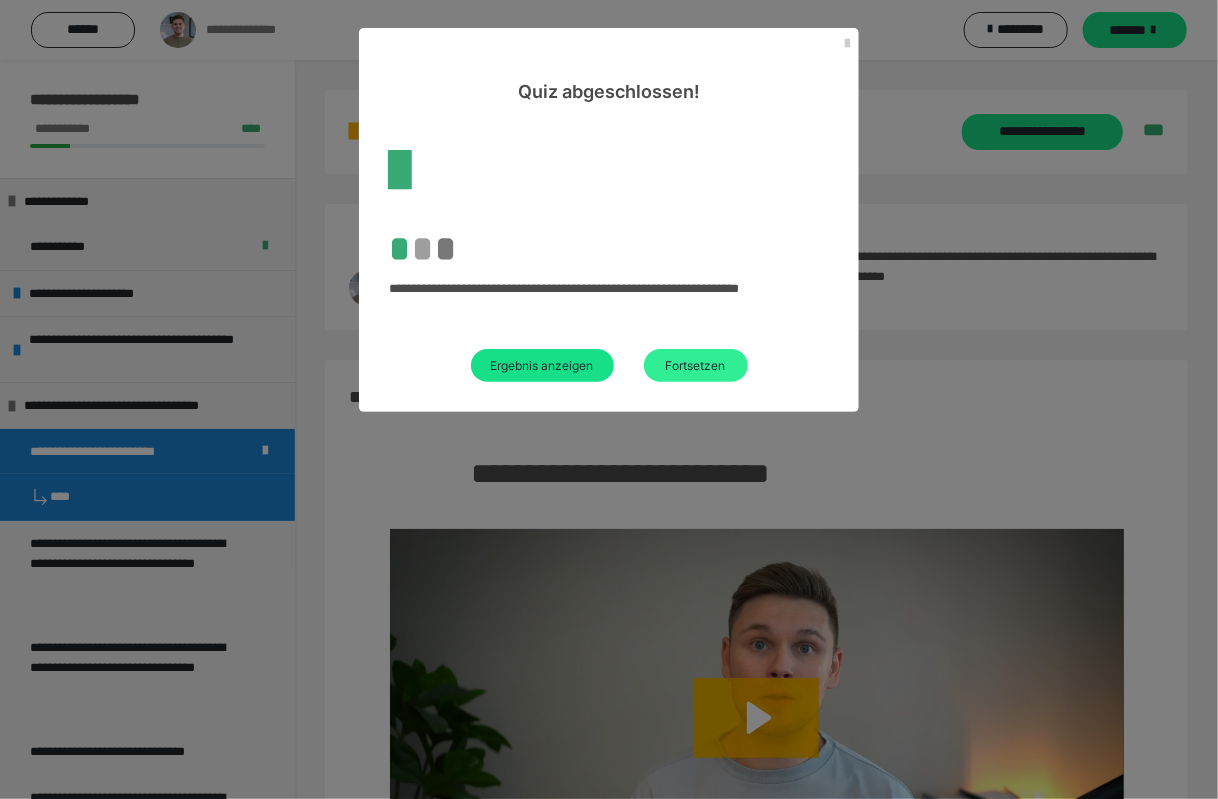 click on "Fortsetzen" at bounding box center [696, 365] 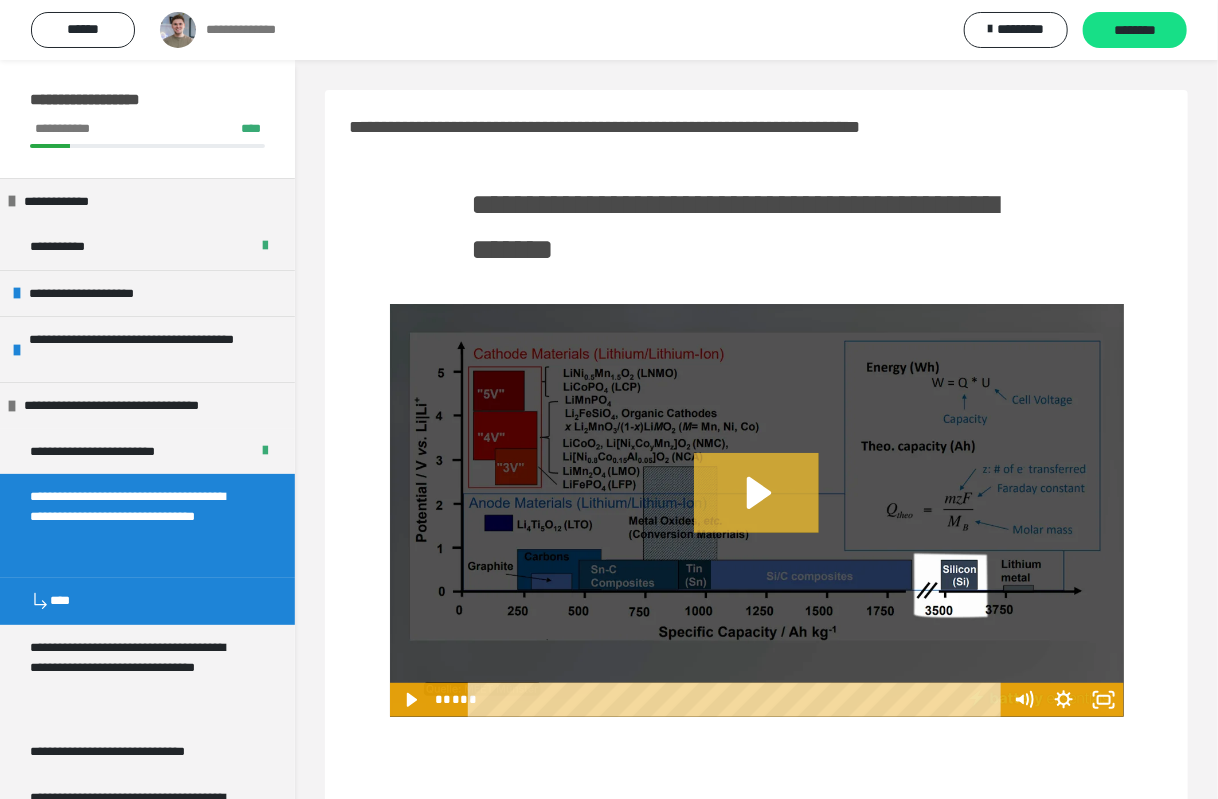 click 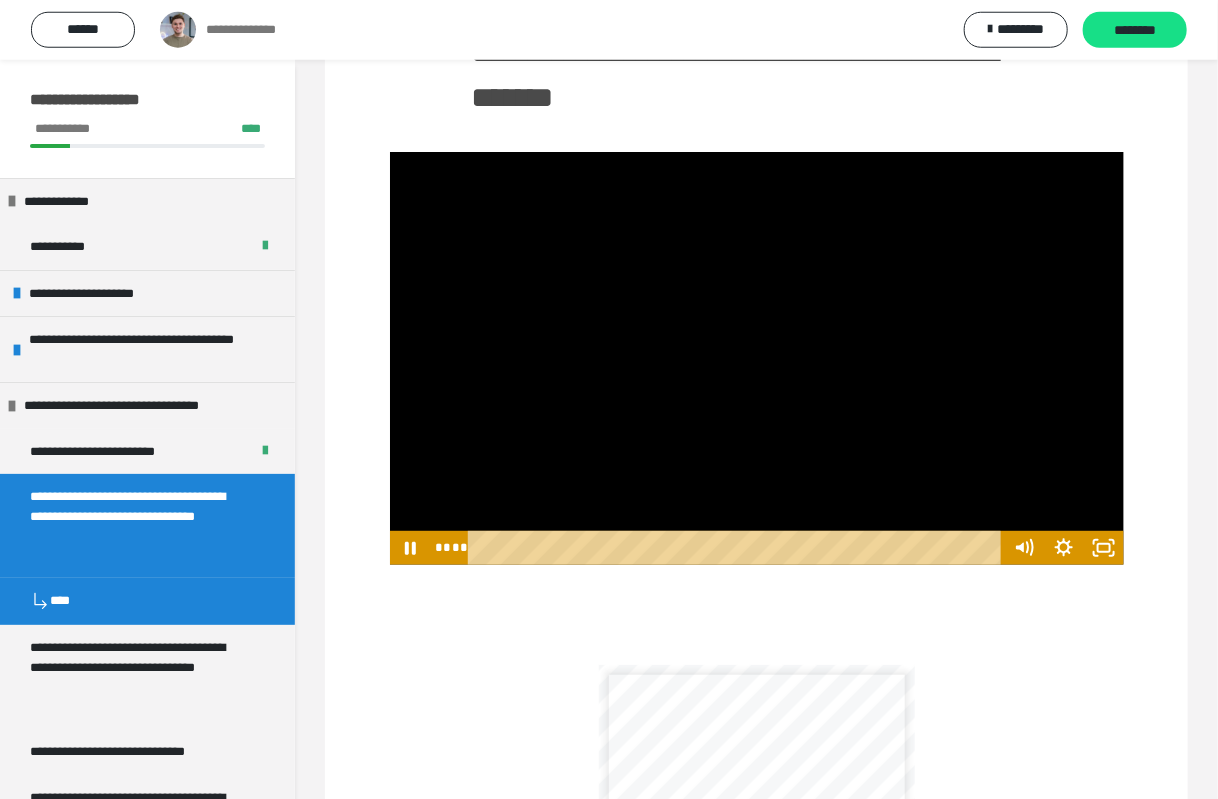 scroll, scrollTop: 160, scrollLeft: 0, axis: vertical 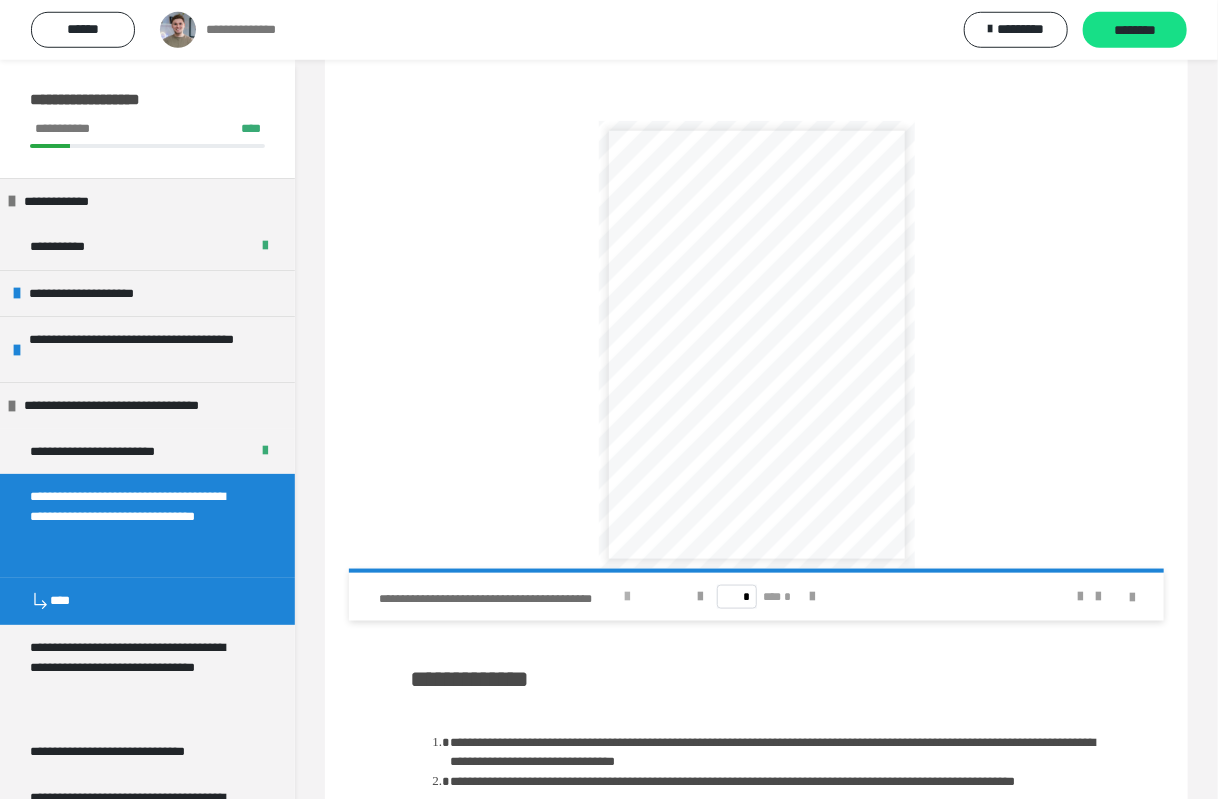 click at bounding box center [627, 597] 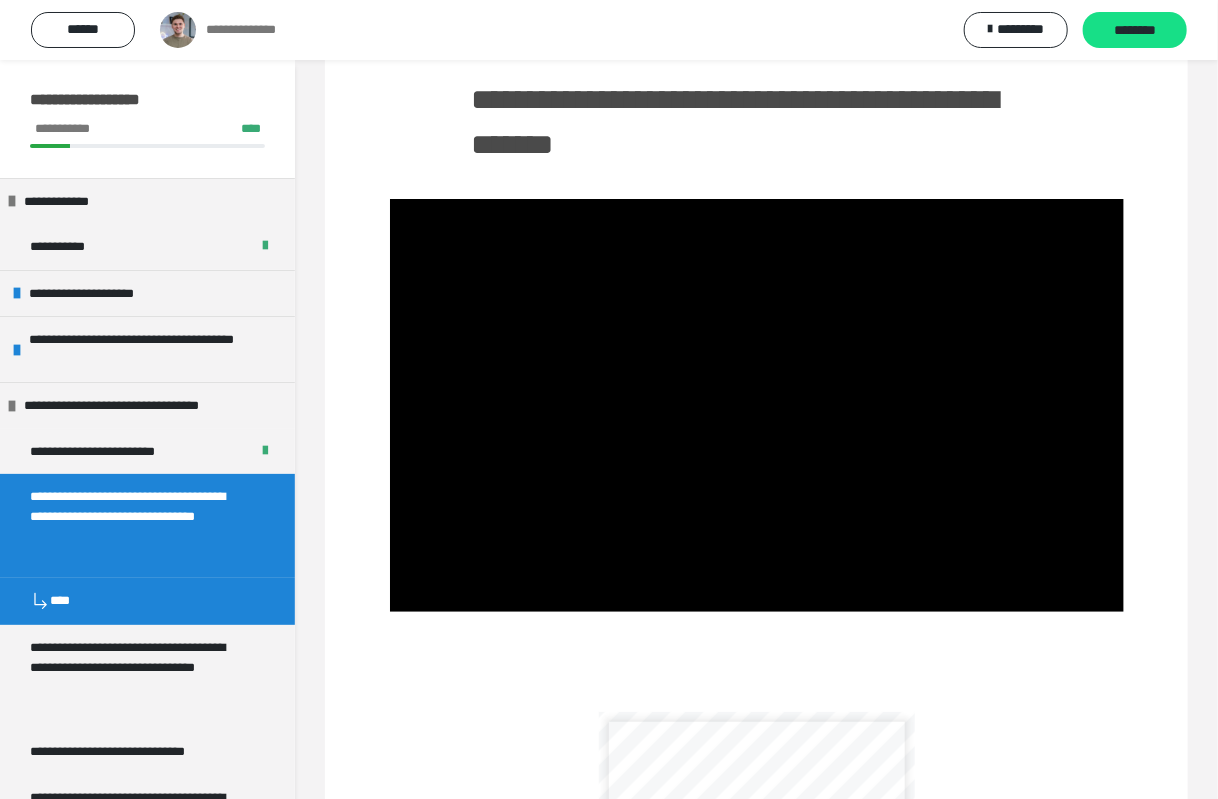scroll, scrollTop: 132, scrollLeft: 0, axis: vertical 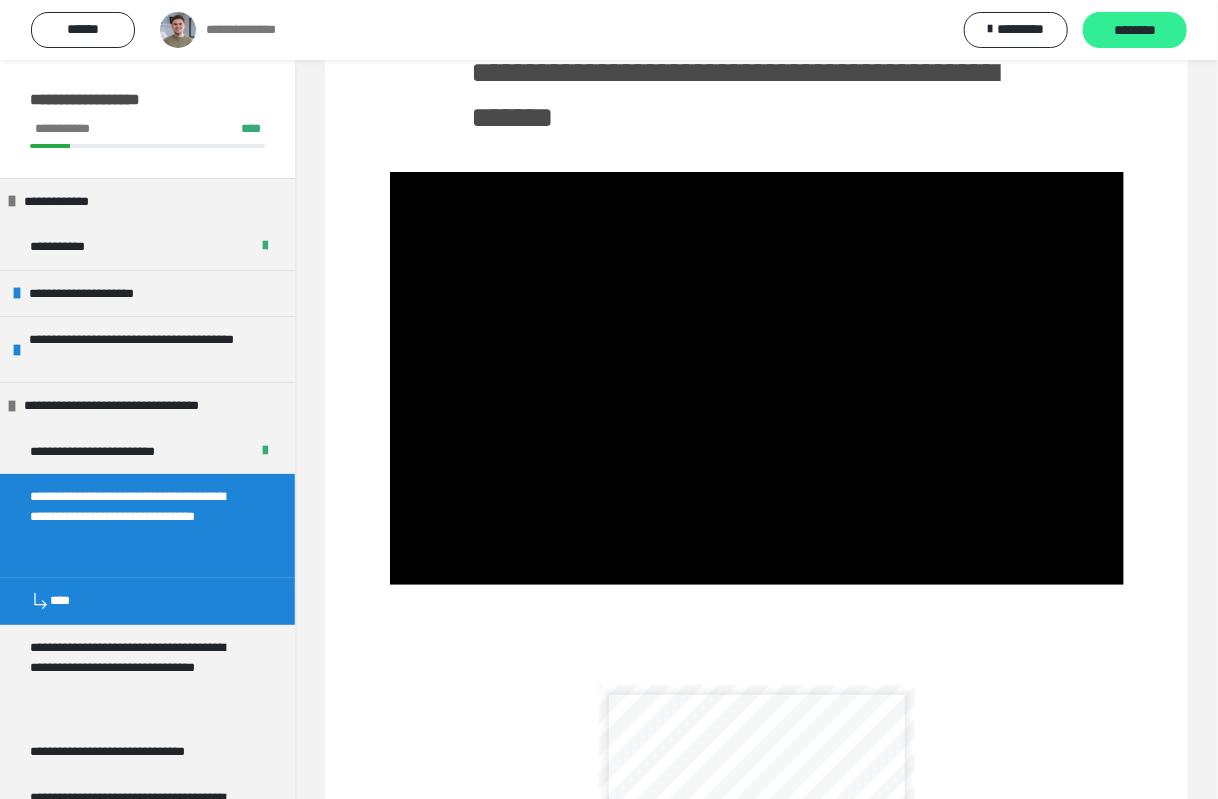 click on "********" at bounding box center (1135, 31) 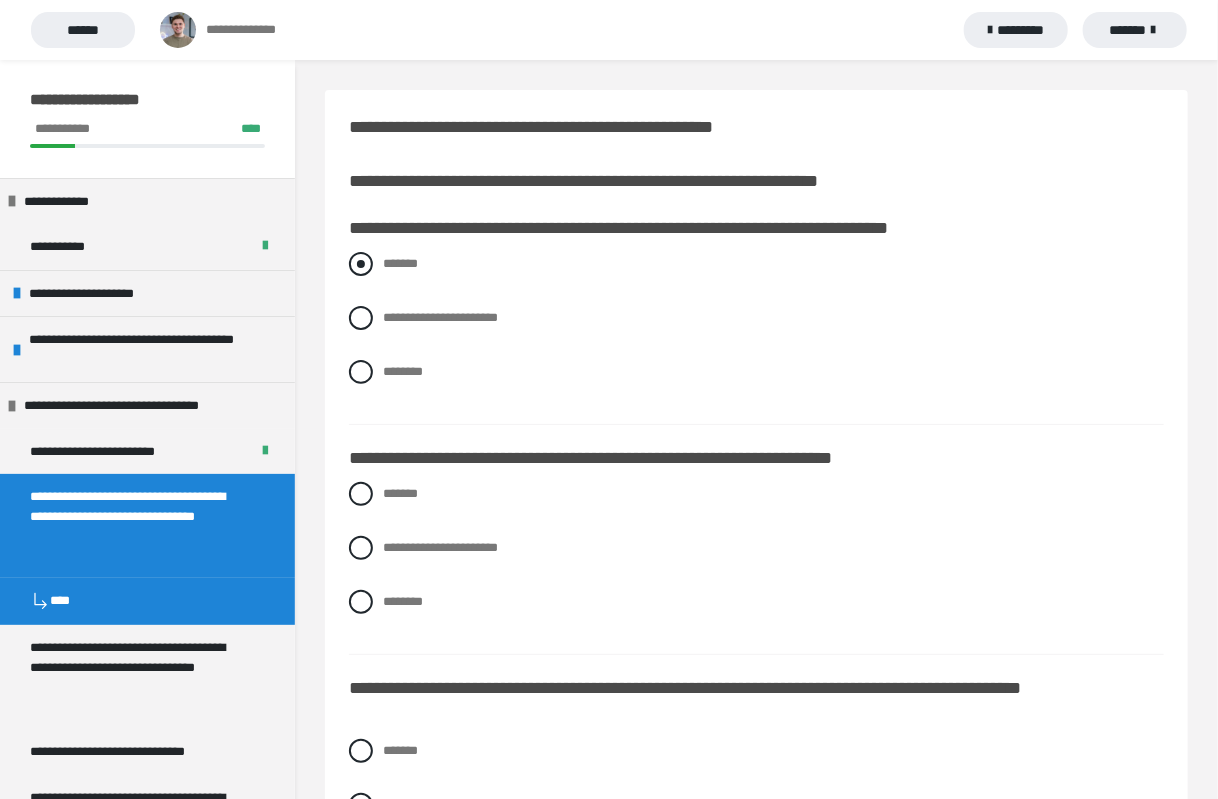 click at bounding box center [361, 264] 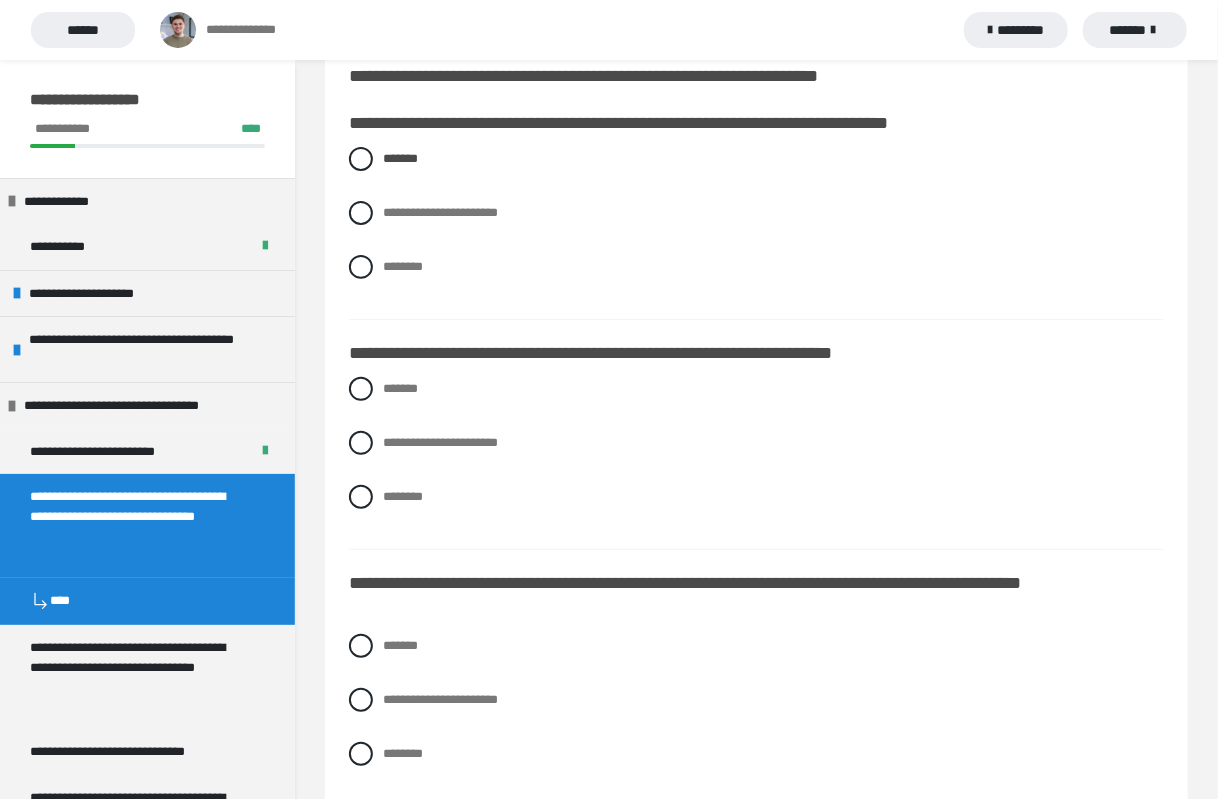 scroll, scrollTop: 158, scrollLeft: 0, axis: vertical 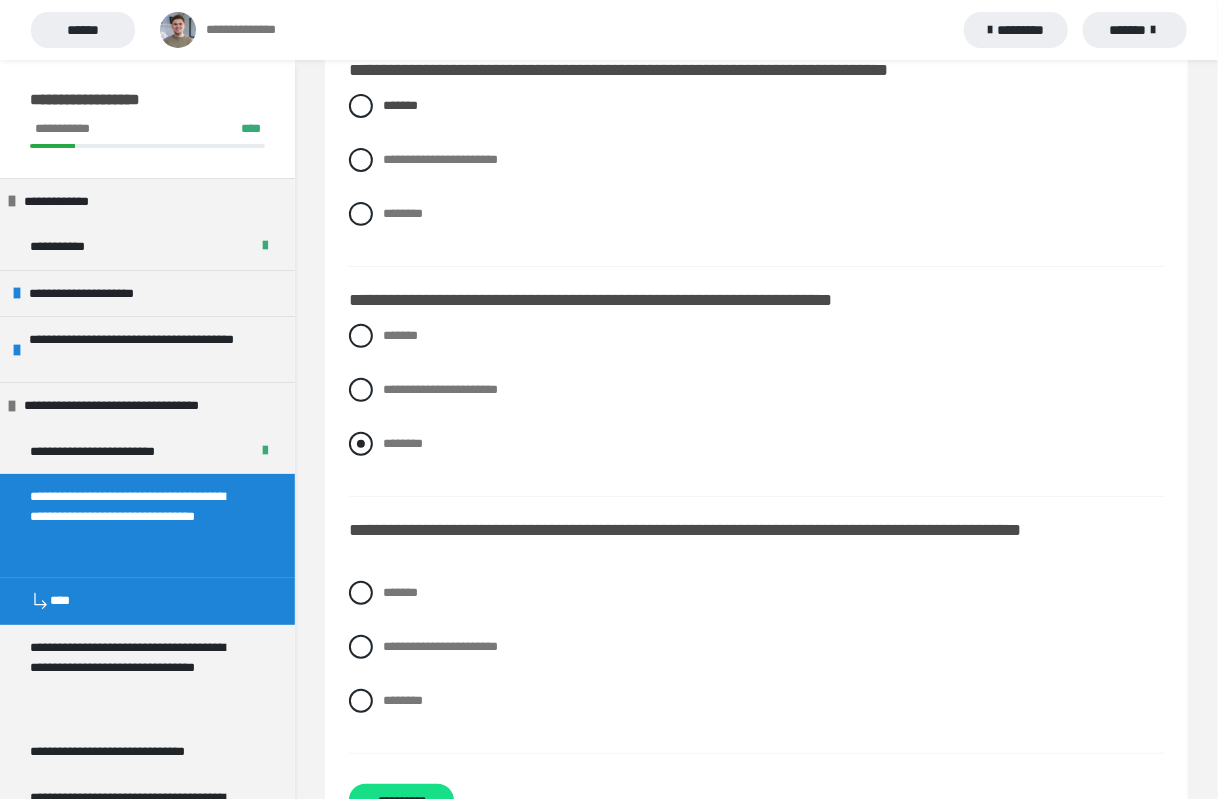 click at bounding box center (361, 444) 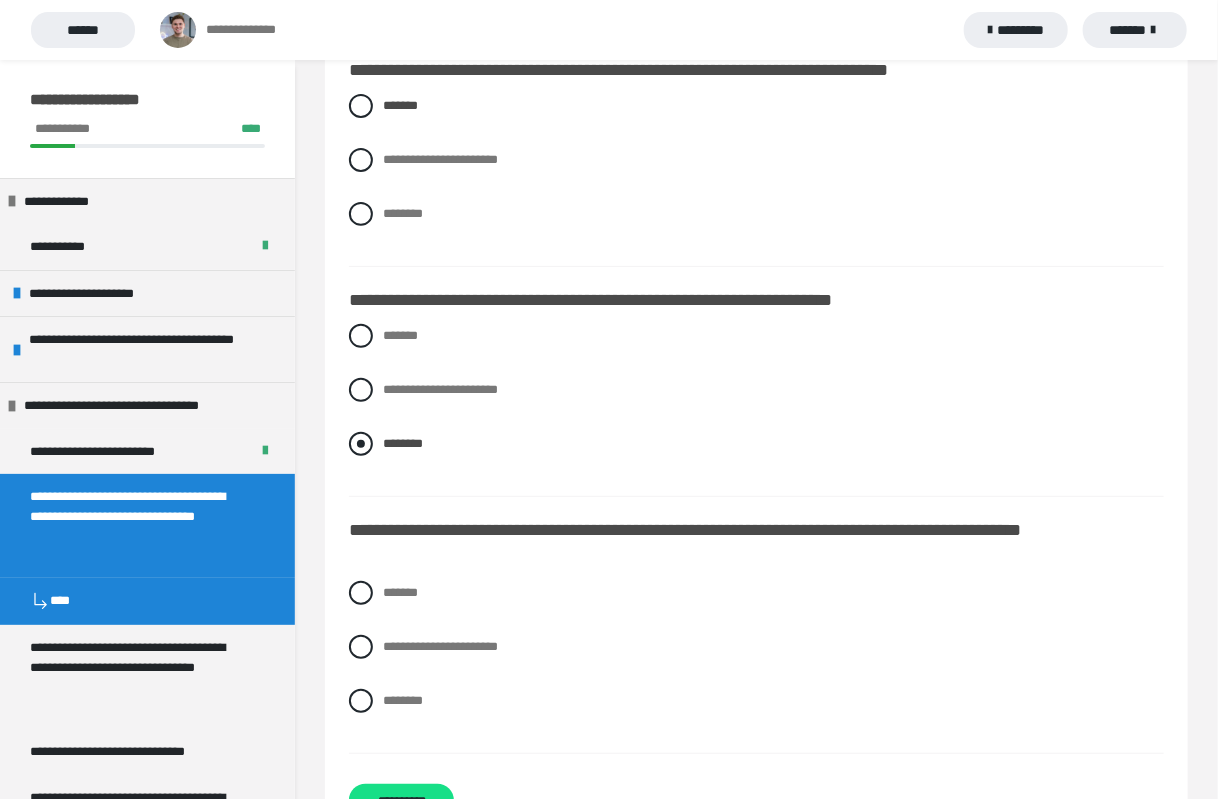 scroll, scrollTop: 228, scrollLeft: 0, axis: vertical 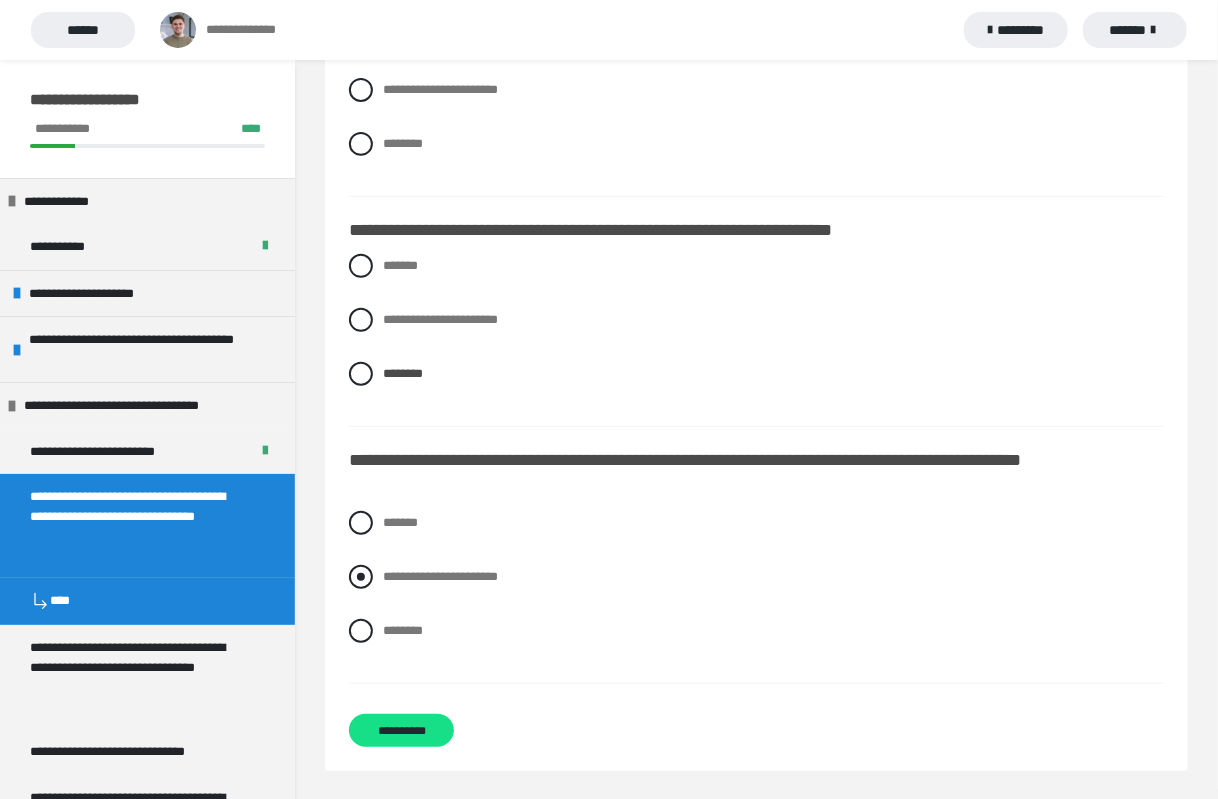 click at bounding box center (361, 577) 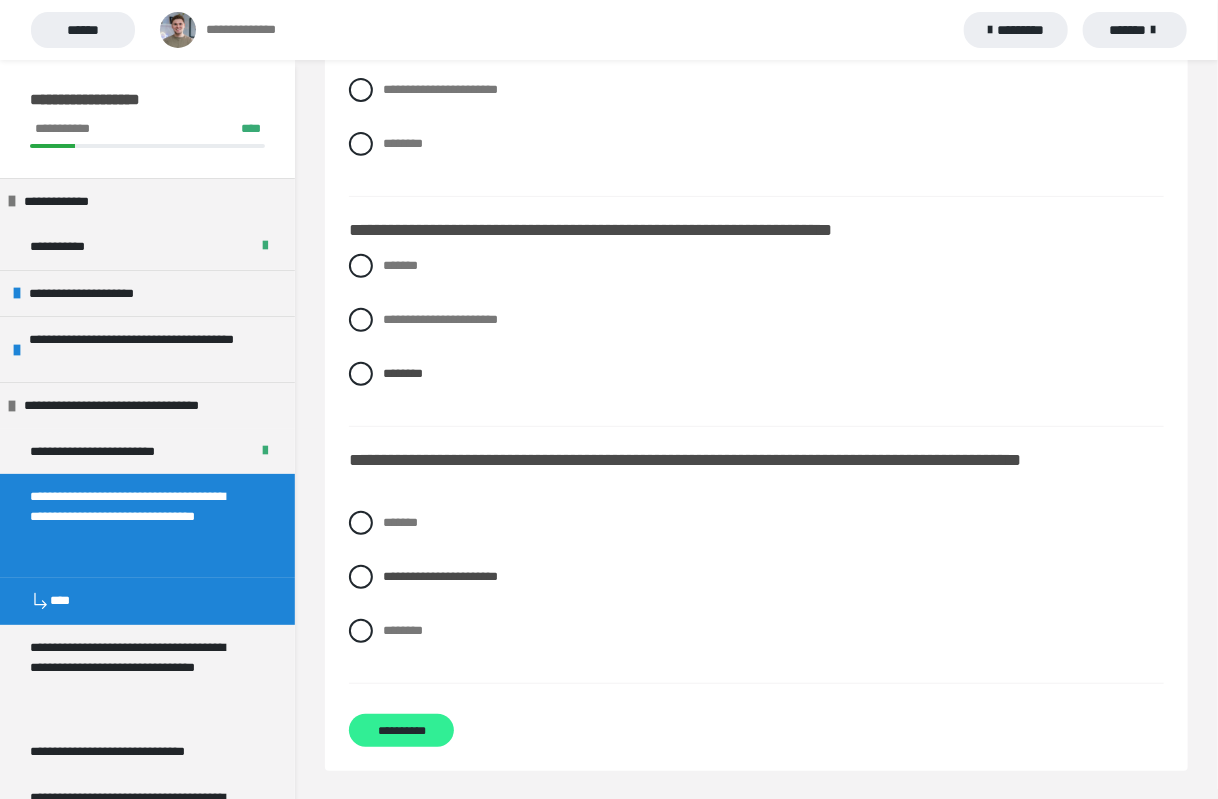 click on "**********" at bounding box center [401, 730] 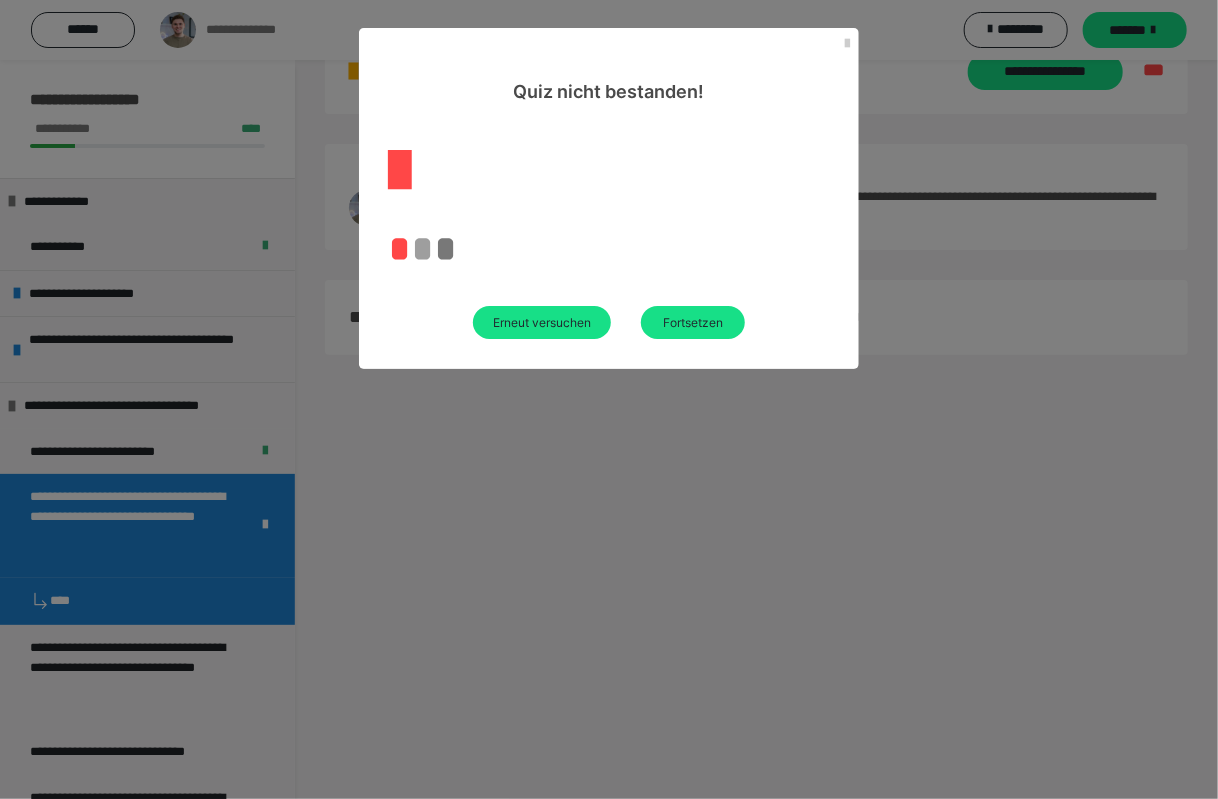 scroll, scrollTop: 60, scrollLeft: 0, axis: vertical 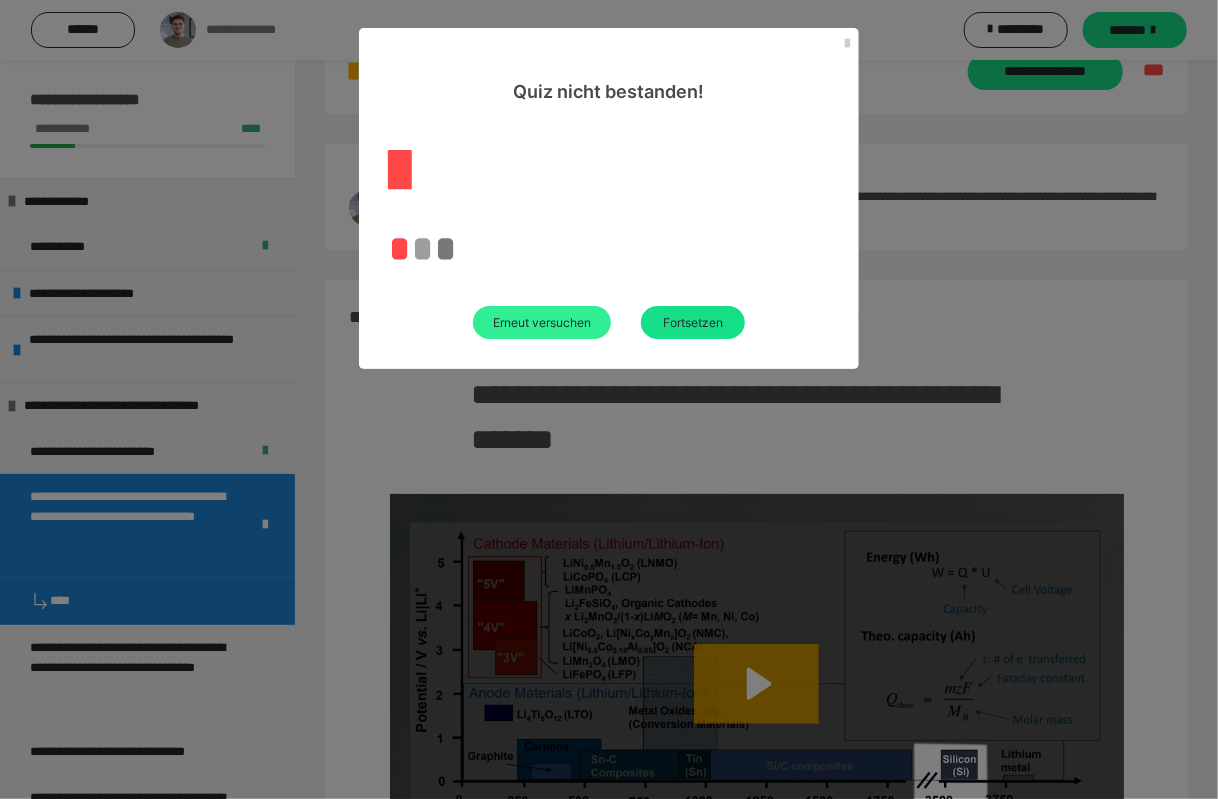 click on "Erneut versuchen" at bounding box center (542, 322) 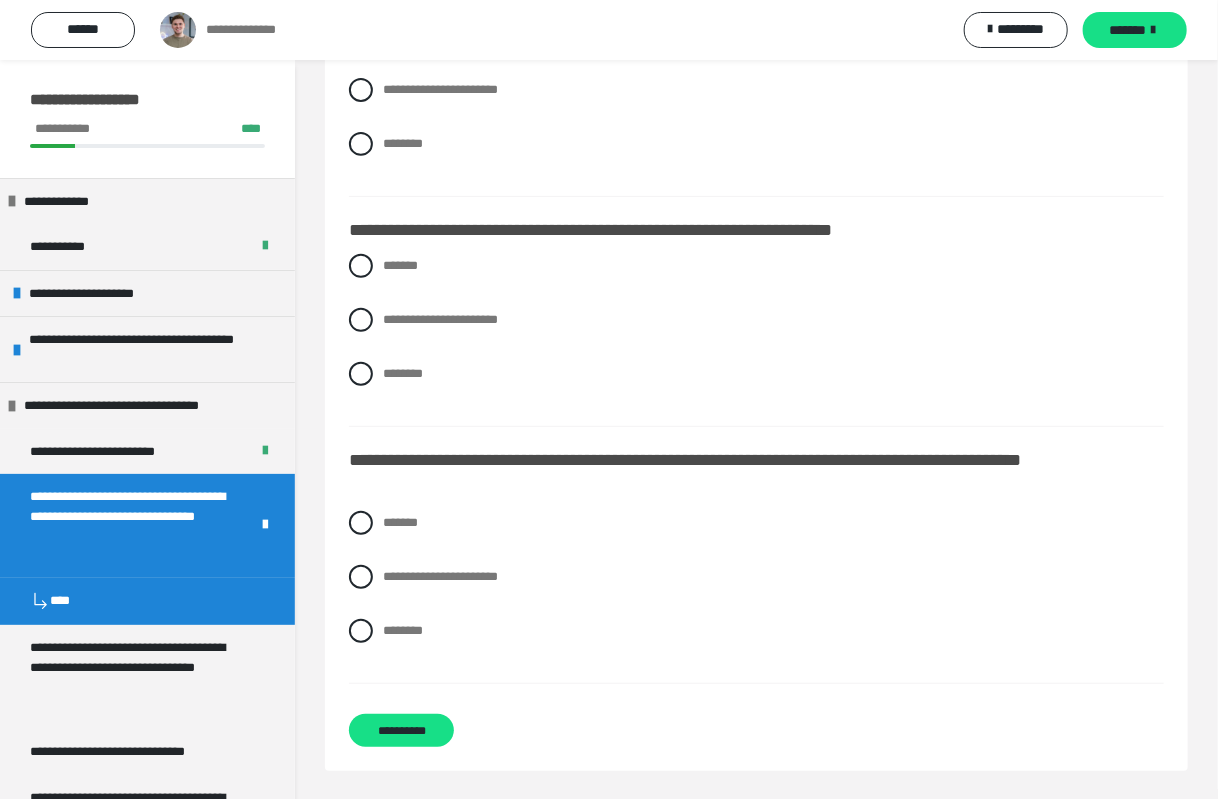 scroll, scrollTop: 0, scrollLeft: 0, axis: both 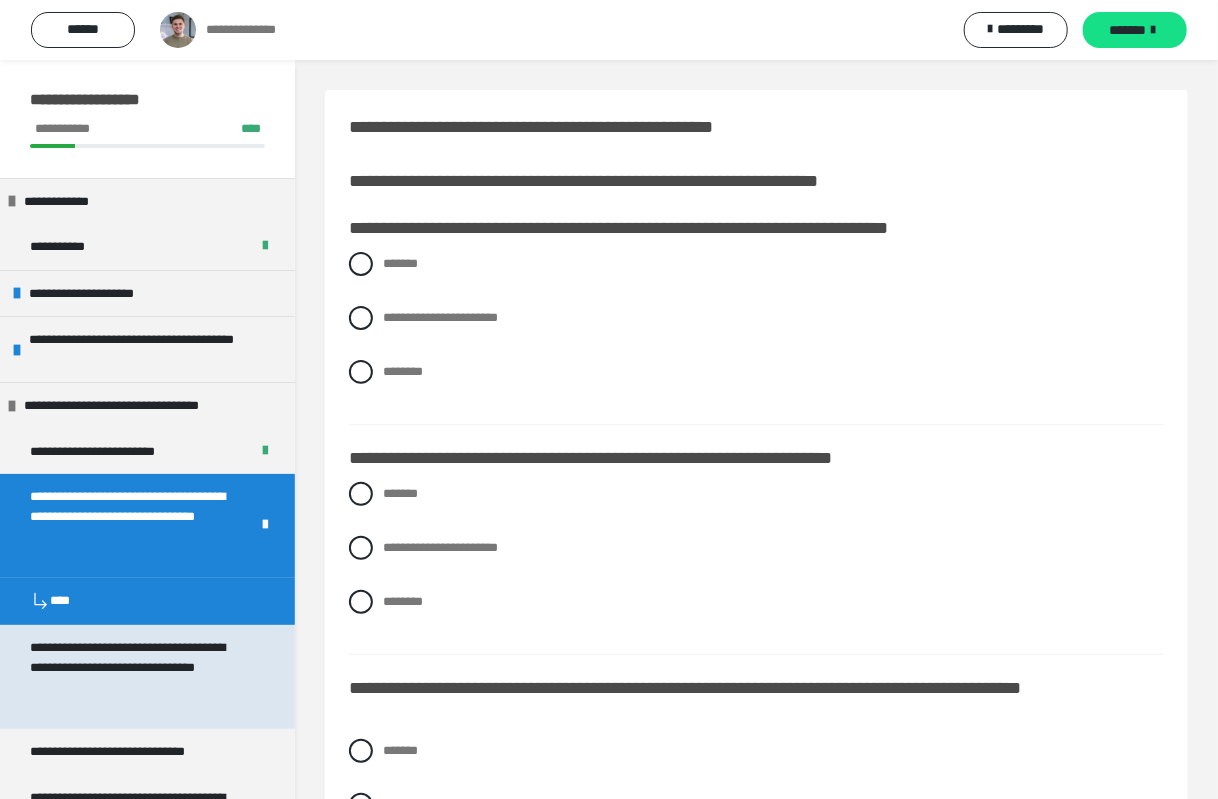 click on "**********" at bounding box center (139, 677) 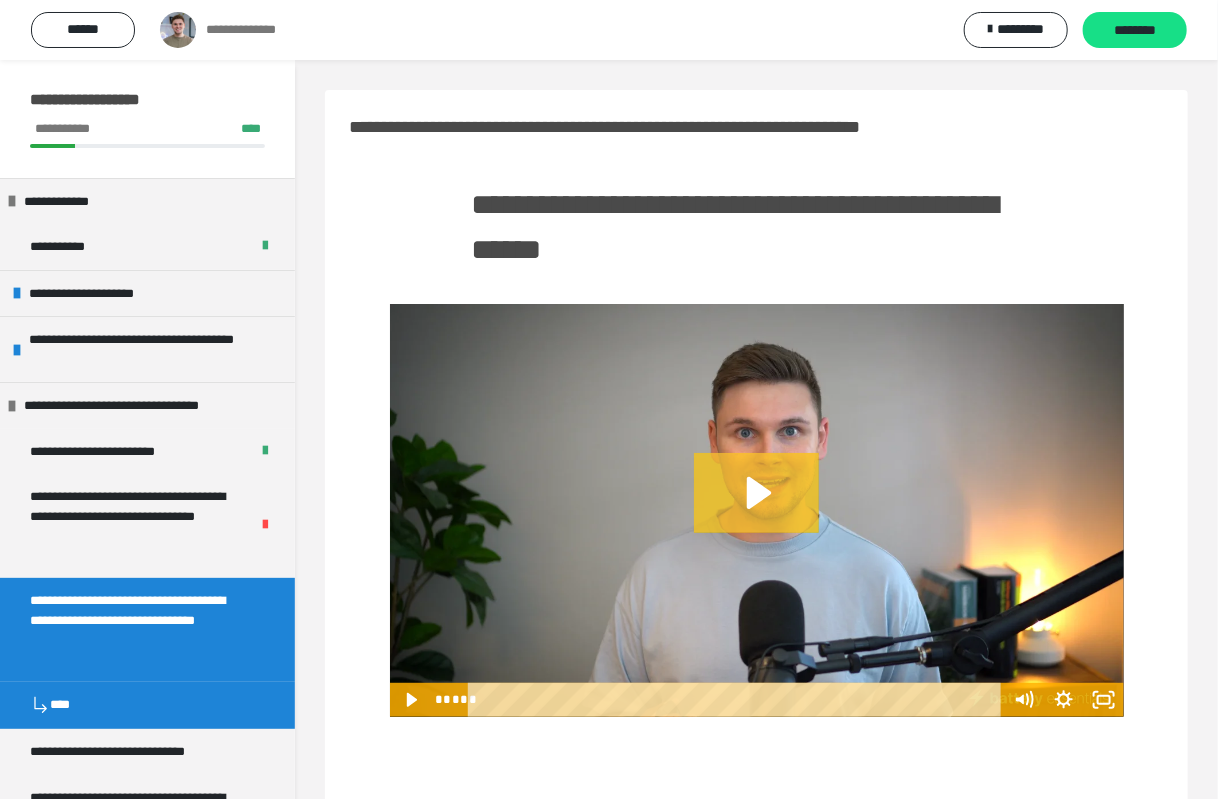 click 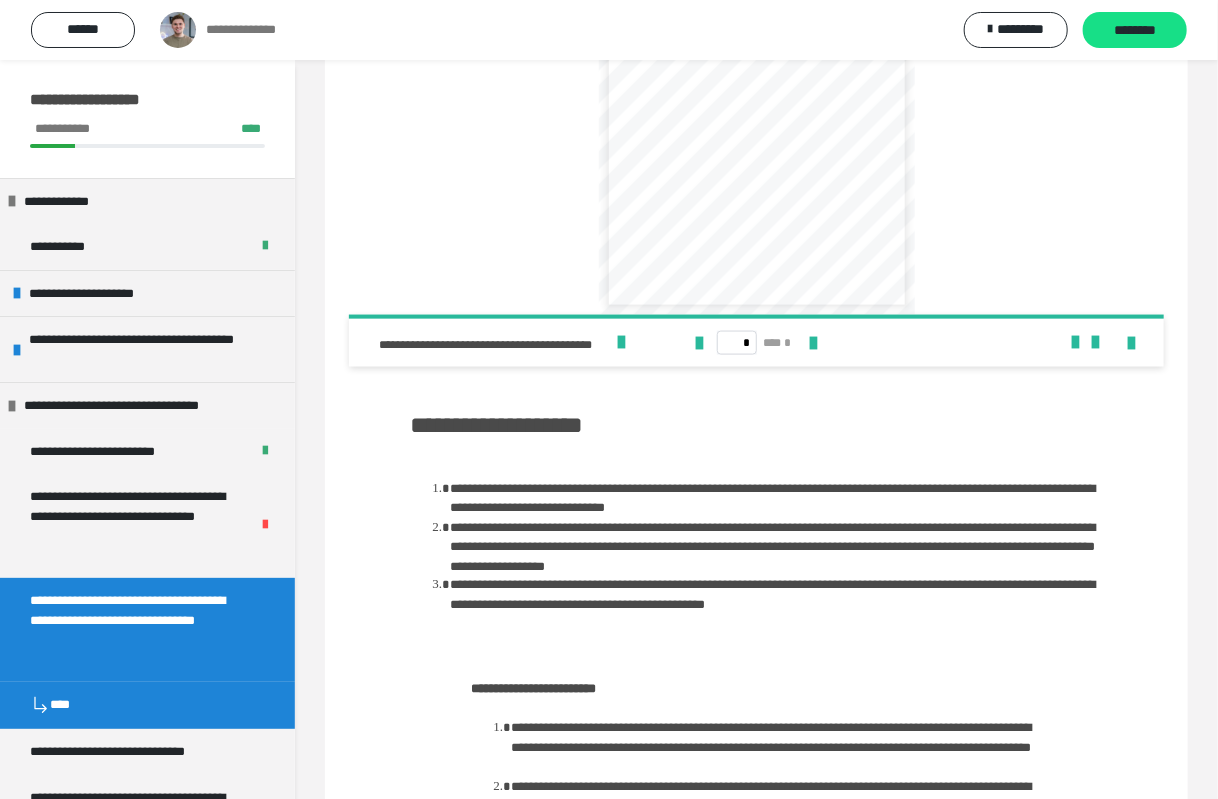 scroll, scrollTop: 765, scrollLeft: 0, axis: vertical 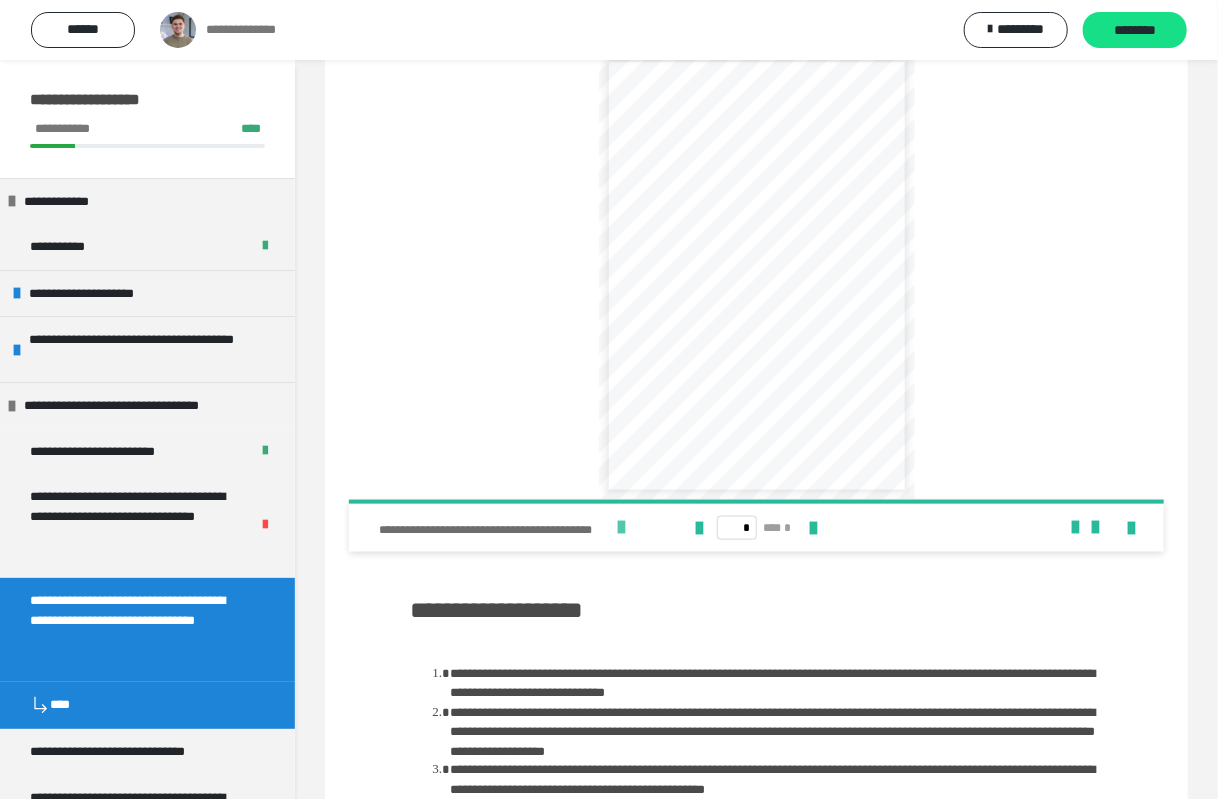click at bounding box center (621, 527) 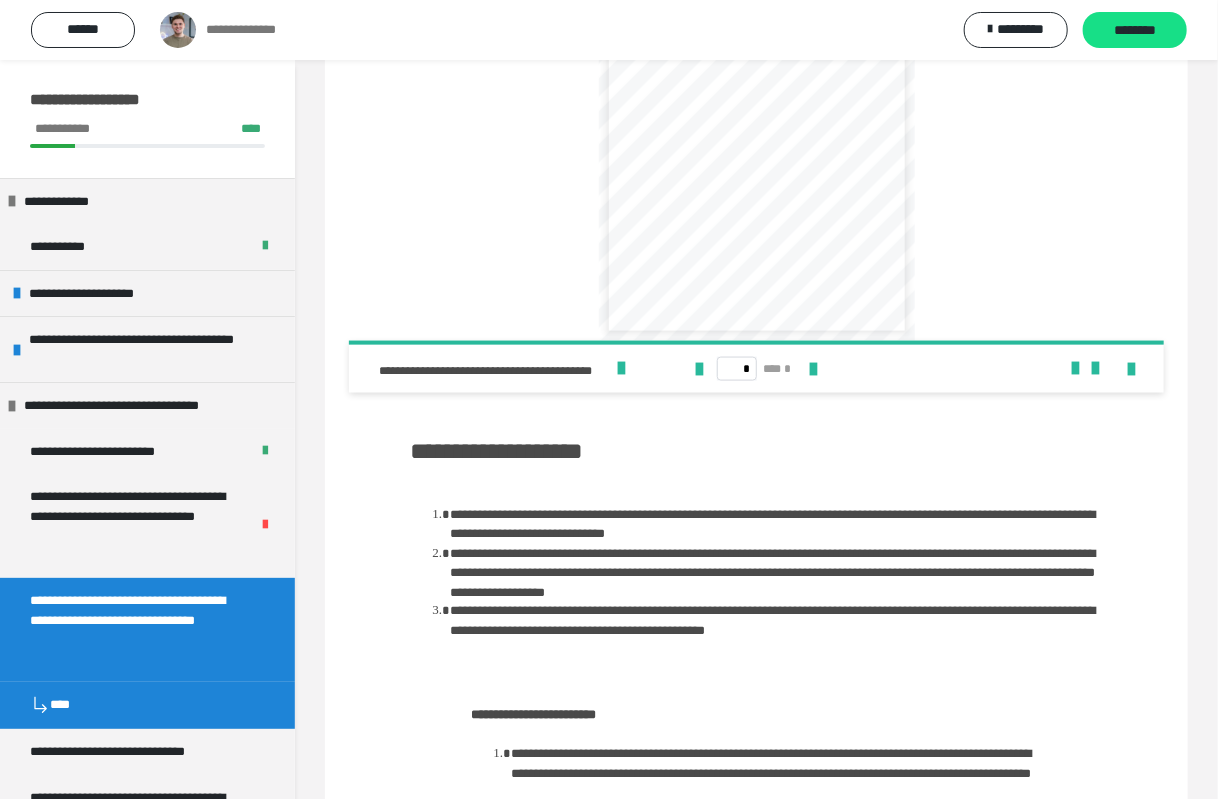 scroll, scrollTop: 950, scrollLeft: 0, axis: vertical 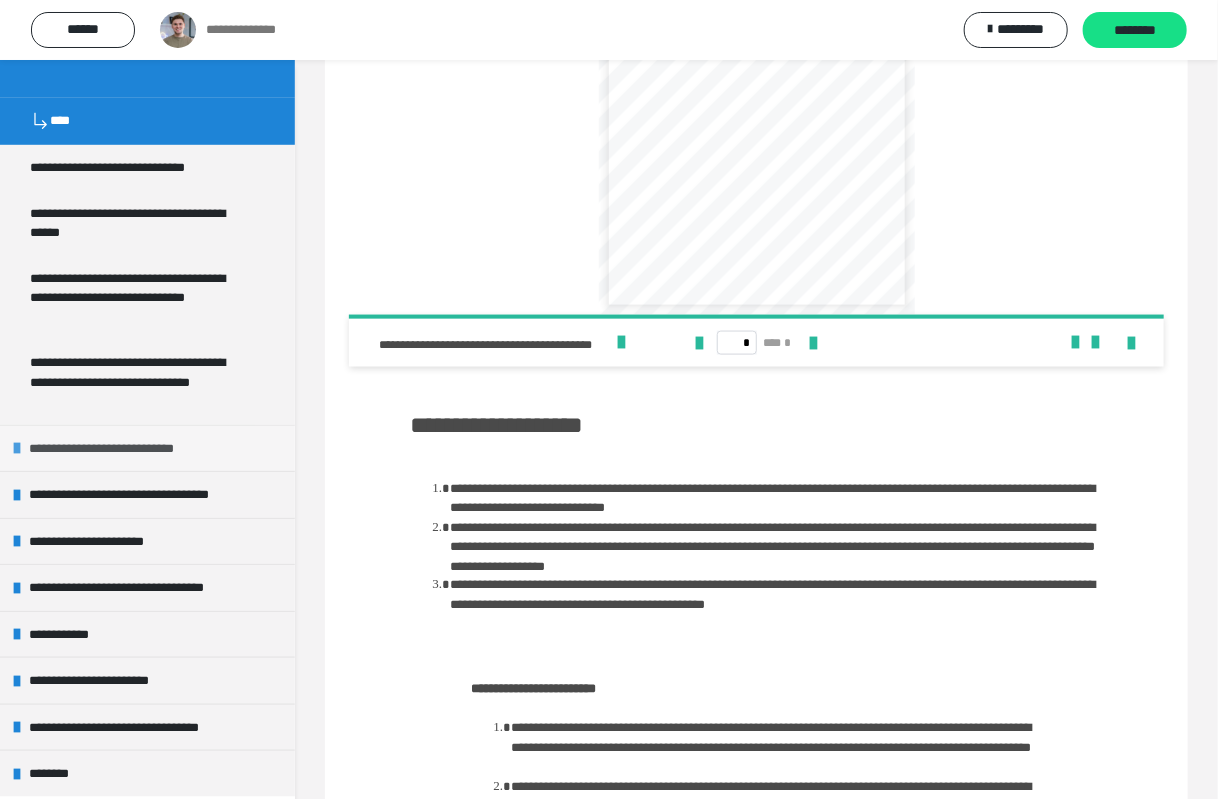 click on "**********" at bounding box center [127, 449] 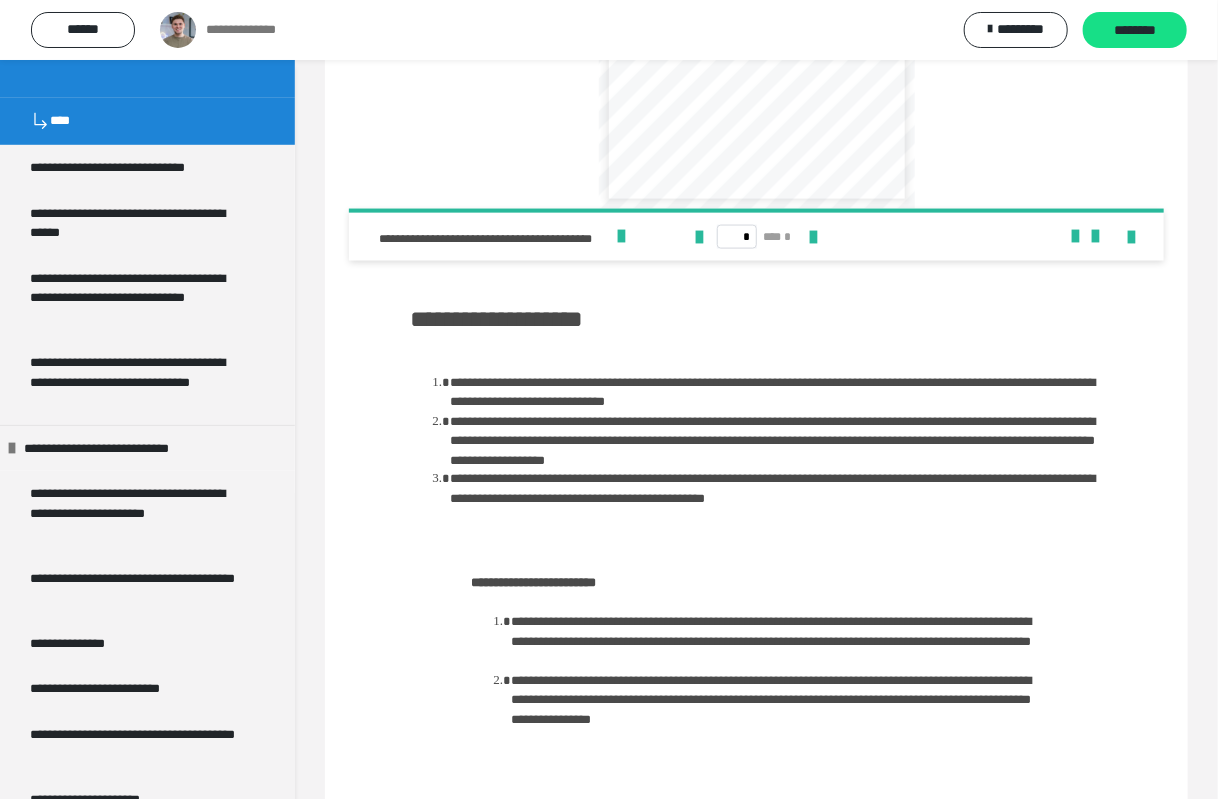 scroll, scrollTop: 1082, scrollLeft: 0, axis: vertical 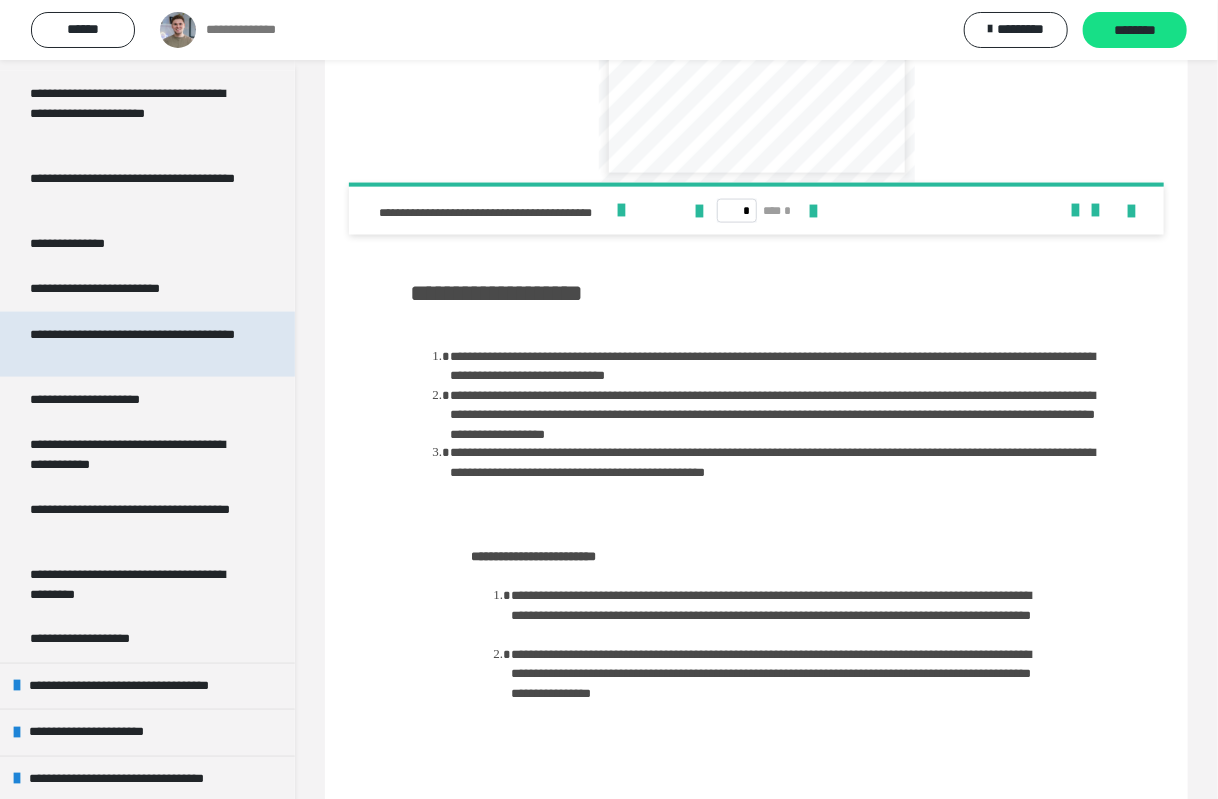 click on "**********" at bounding box center [139, 344] 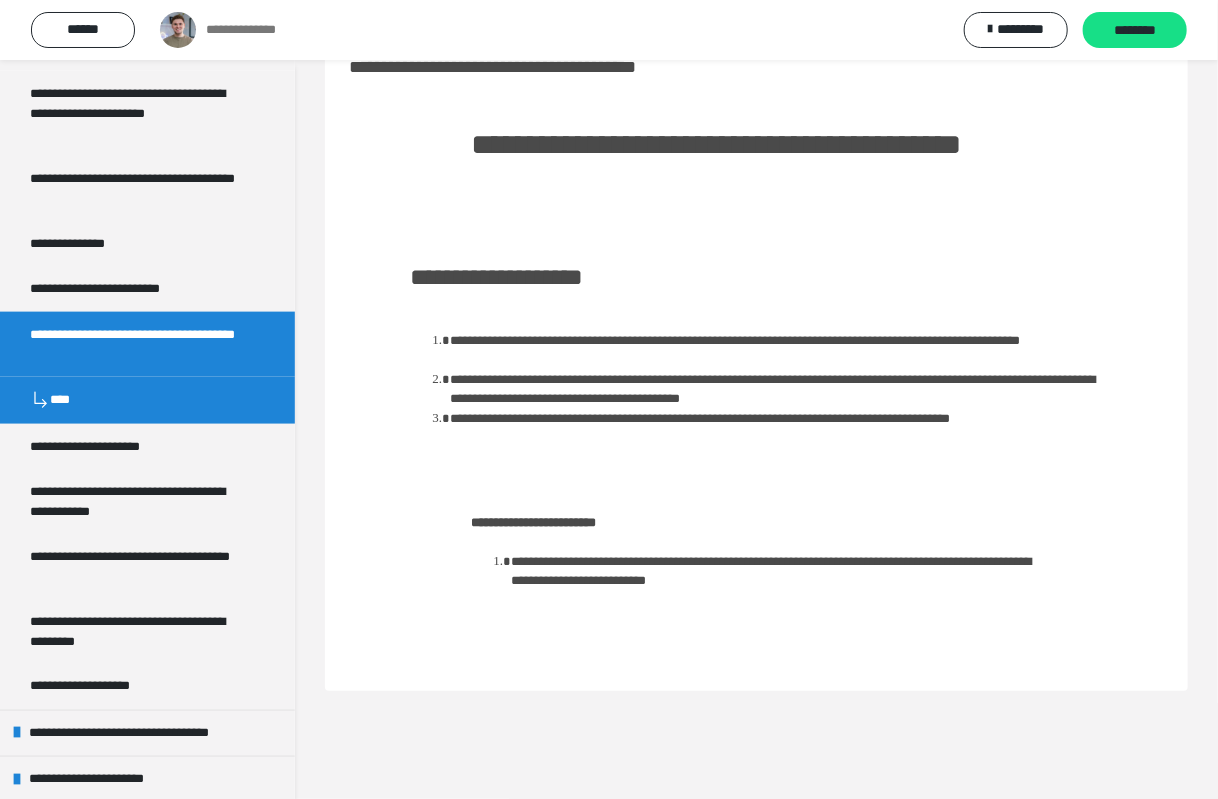 scroll, scrollTop: 60, scrollLeft: 0, axis: vertical 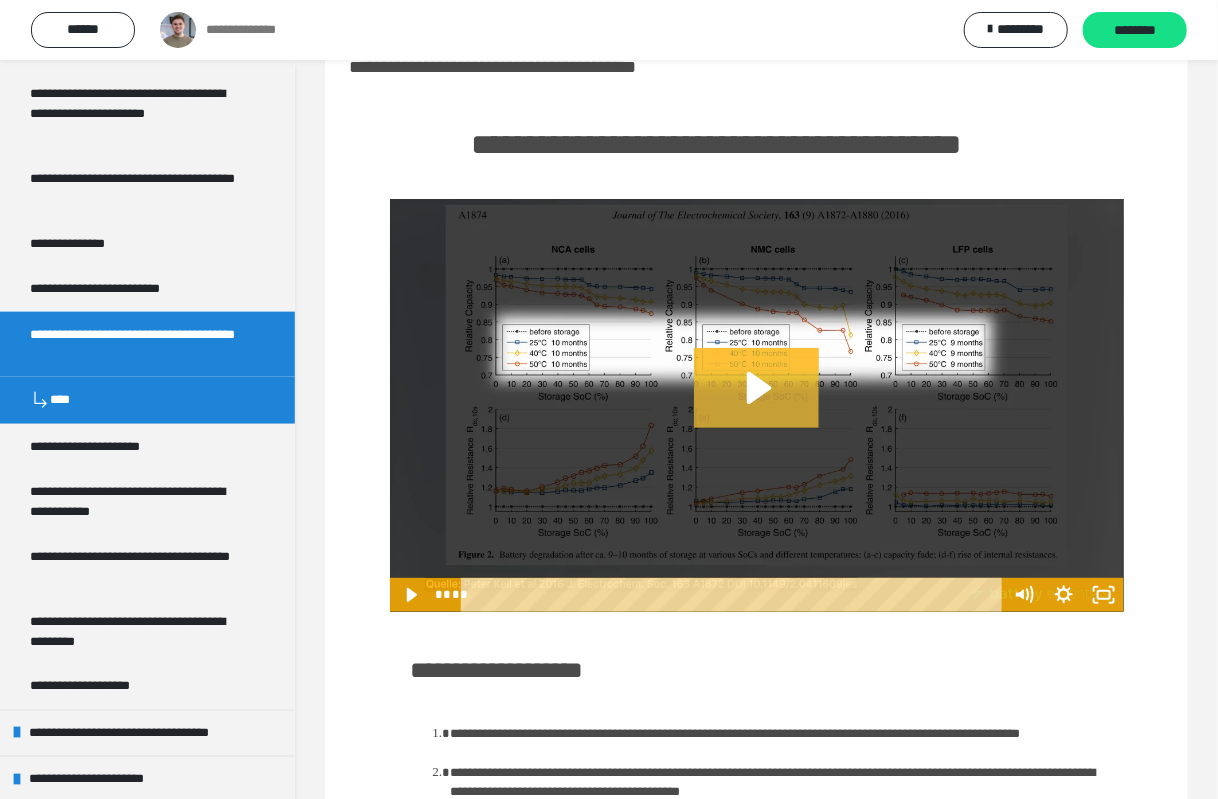 click 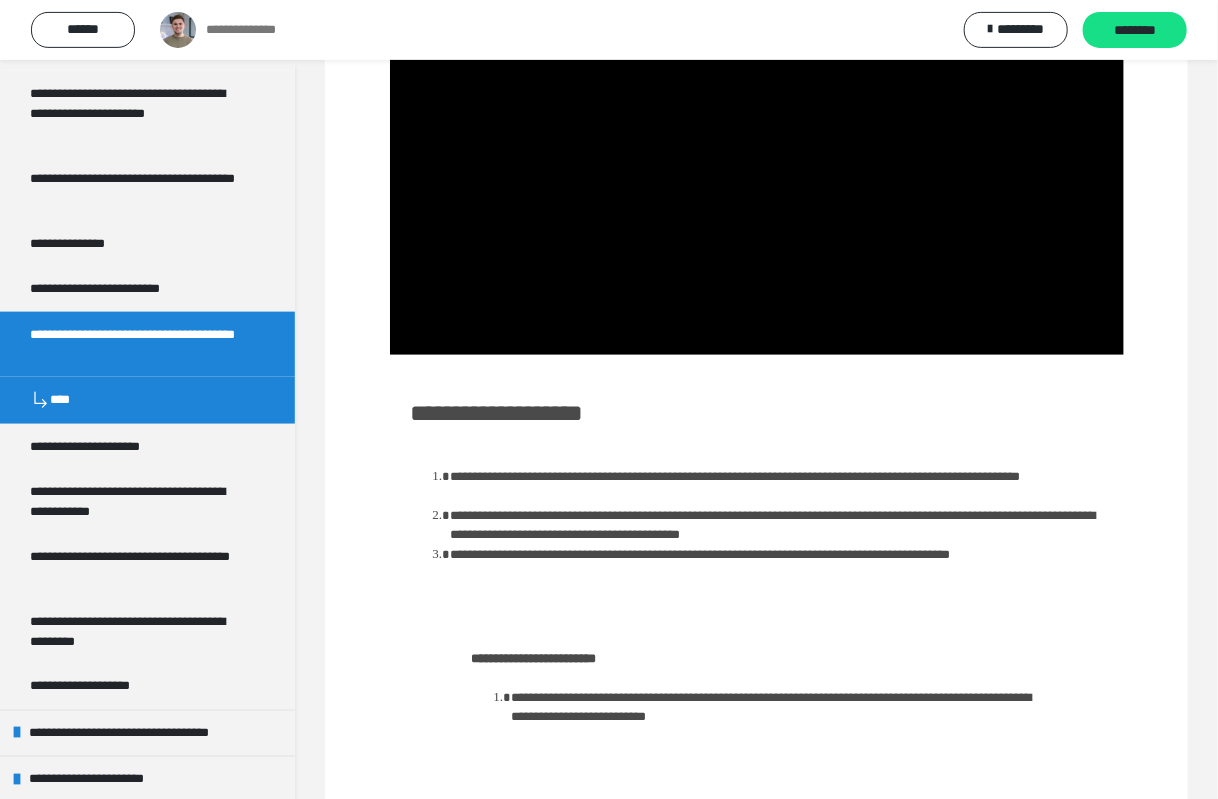 scroll, scrollTop: 333, scrollLeft: 0, axis: vertical 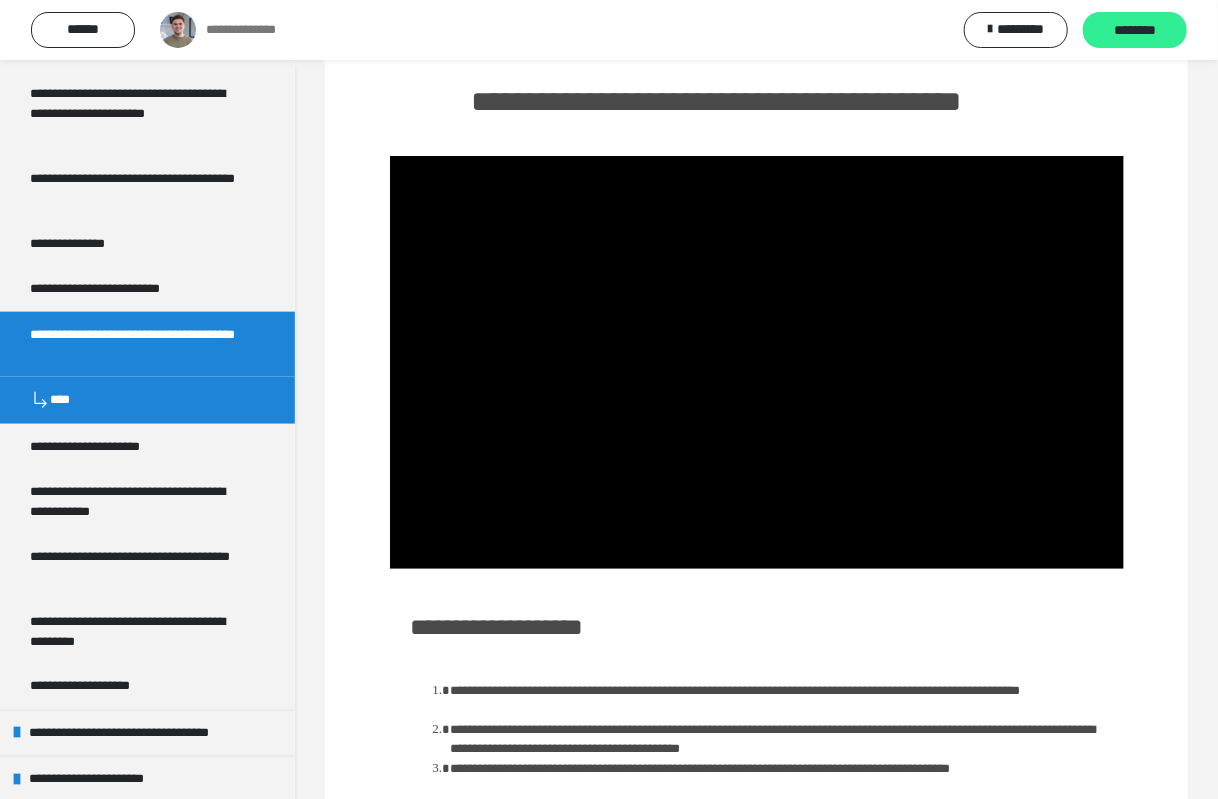 click on "********" at bounding box center (1135, 31) 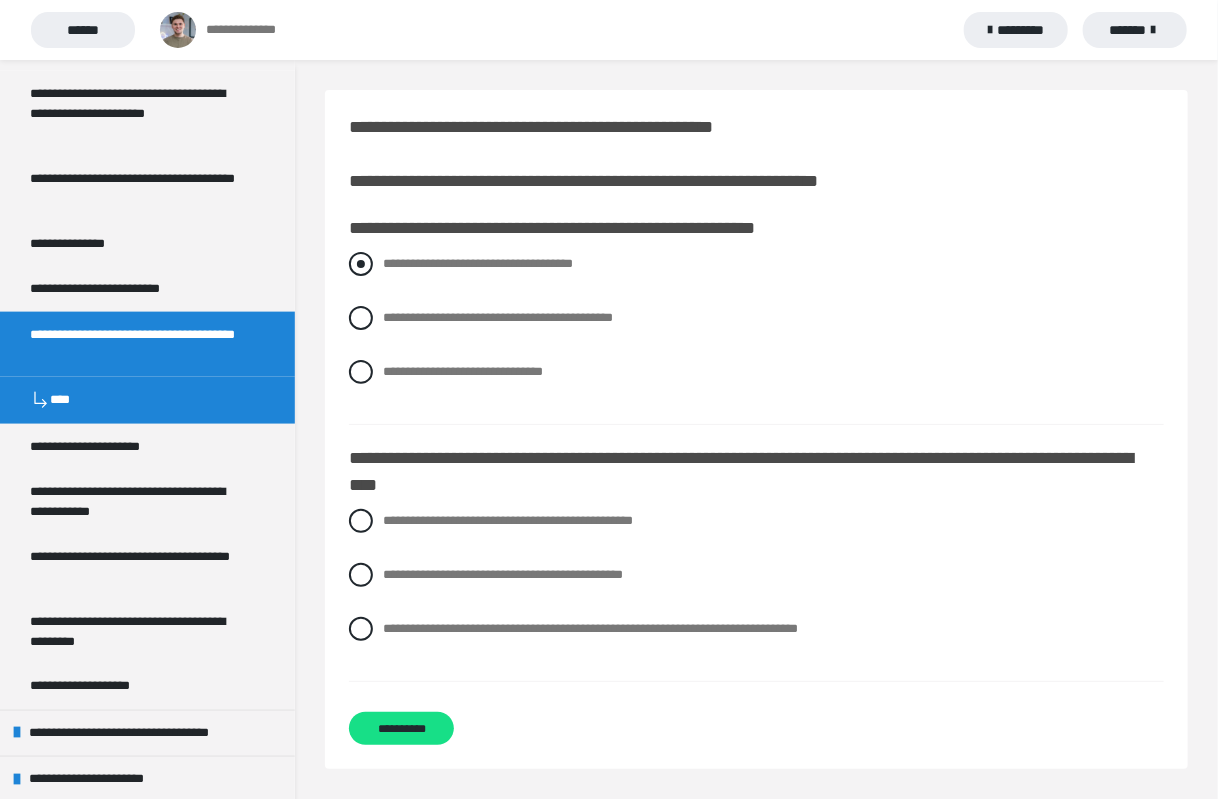 click at bounding box center [361, 264] 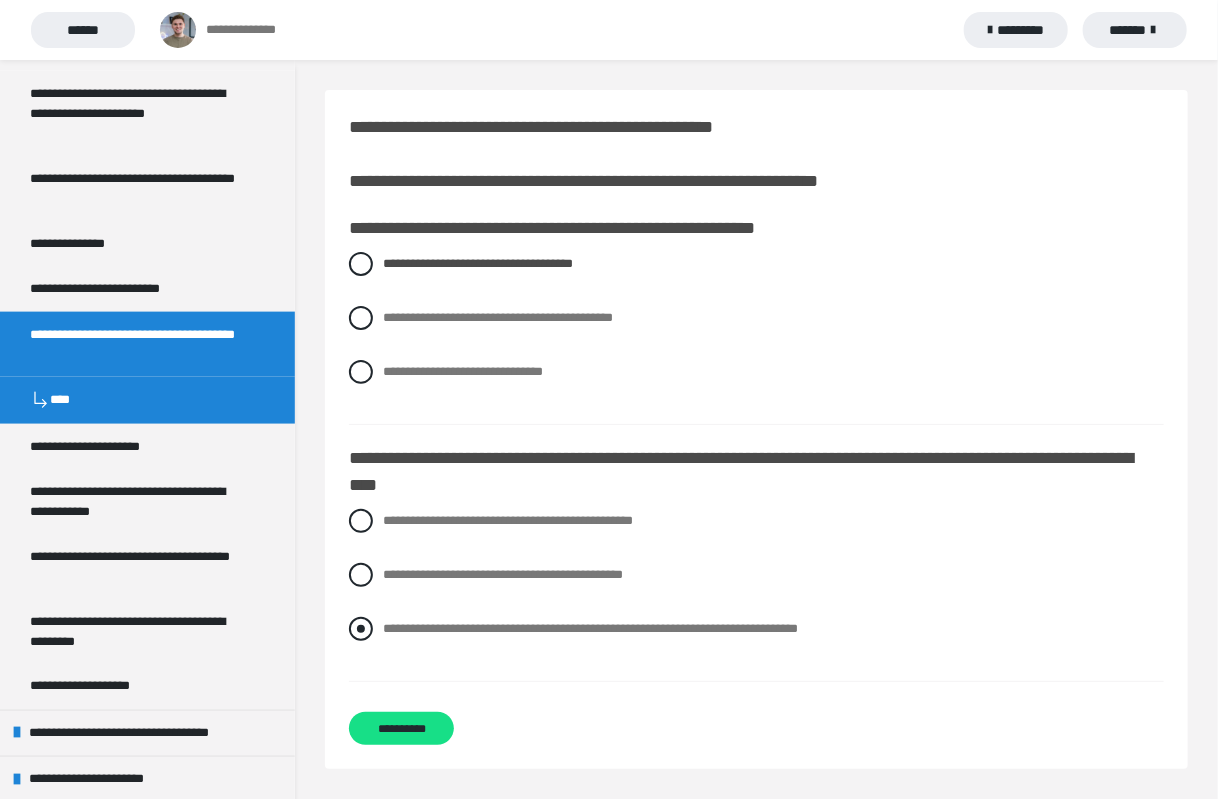 click at bounding box center (361, 629) 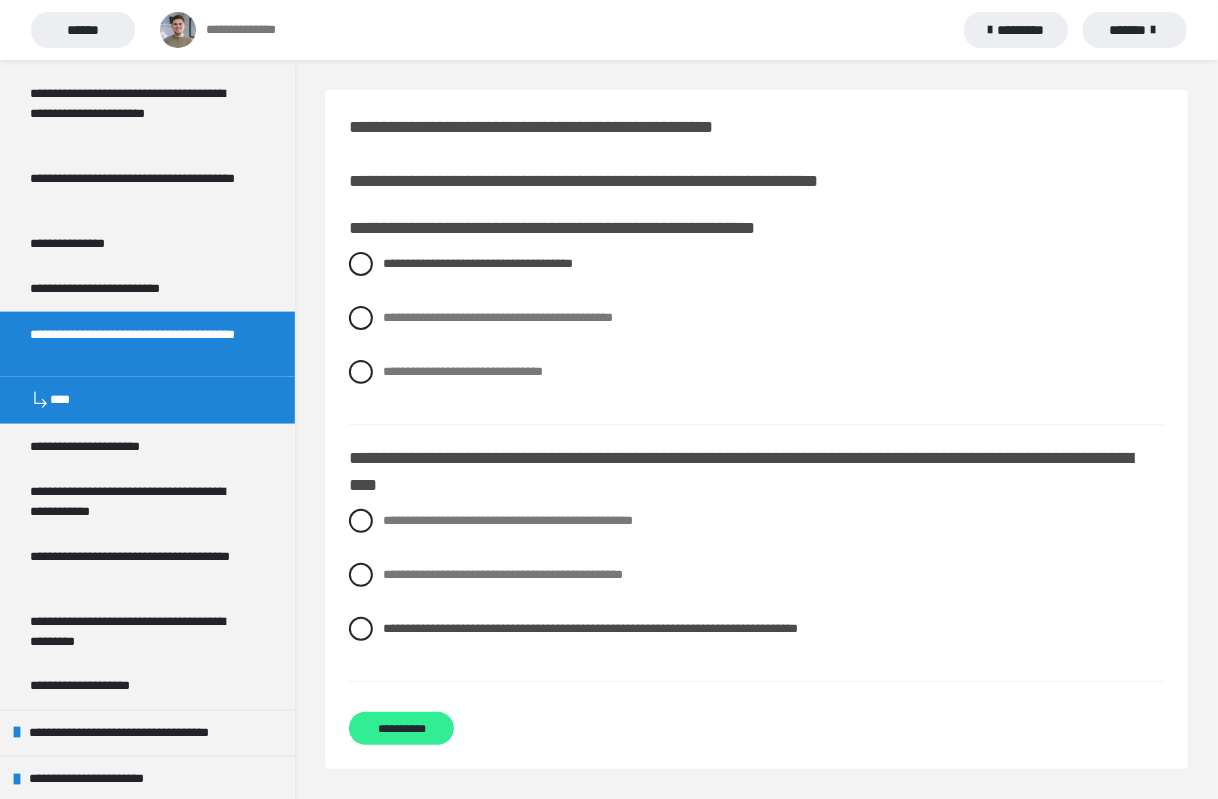 click on "**********" at bounding box center [401, 728] 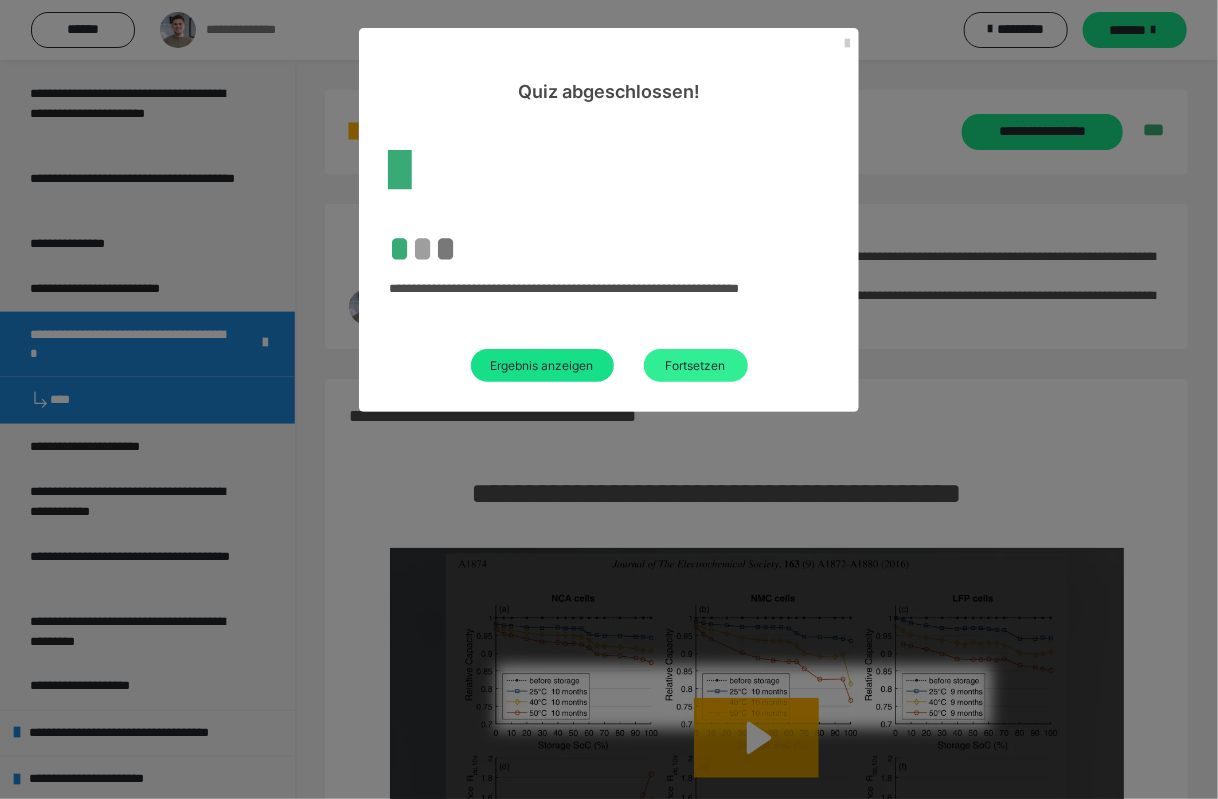 click on "Fortsetzen" at bounding box center [696, 365] 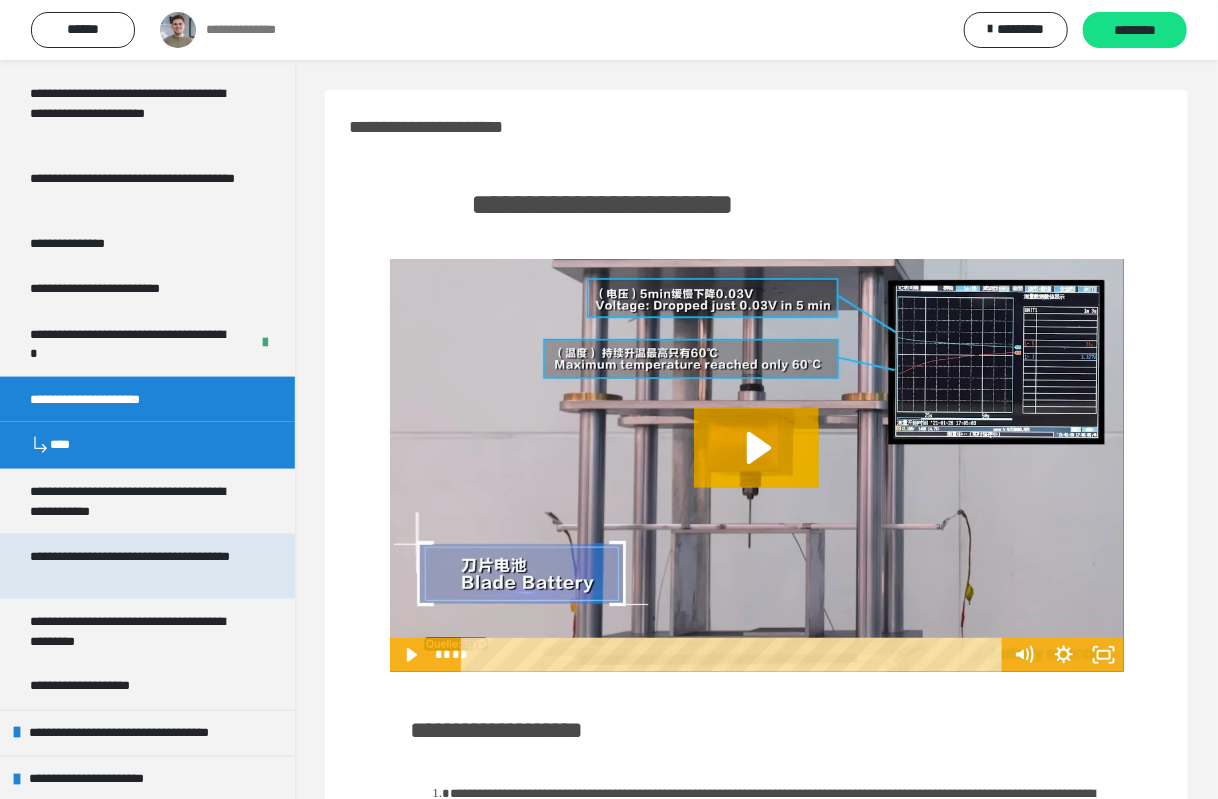 scroll, scrollTop: 961, scrollLeft: 0, axis: vertical 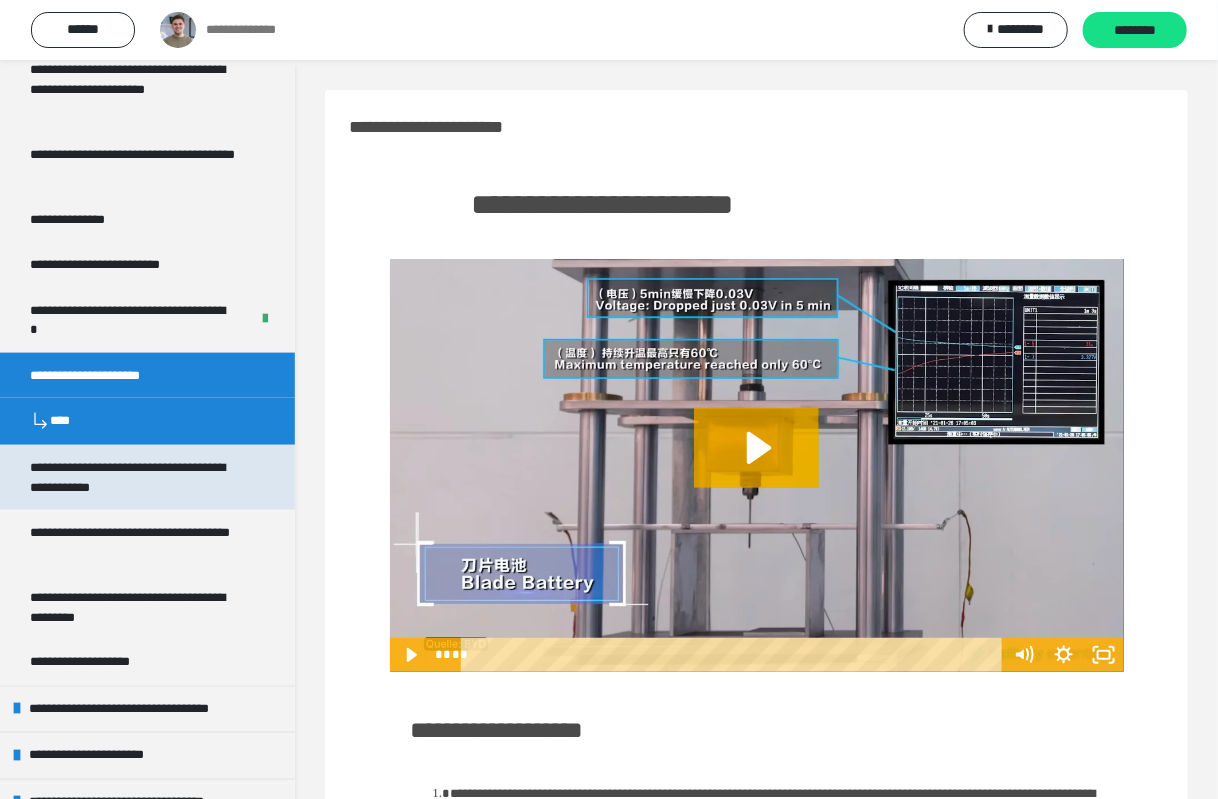 click on "**********" at bounding box center (139, 477) 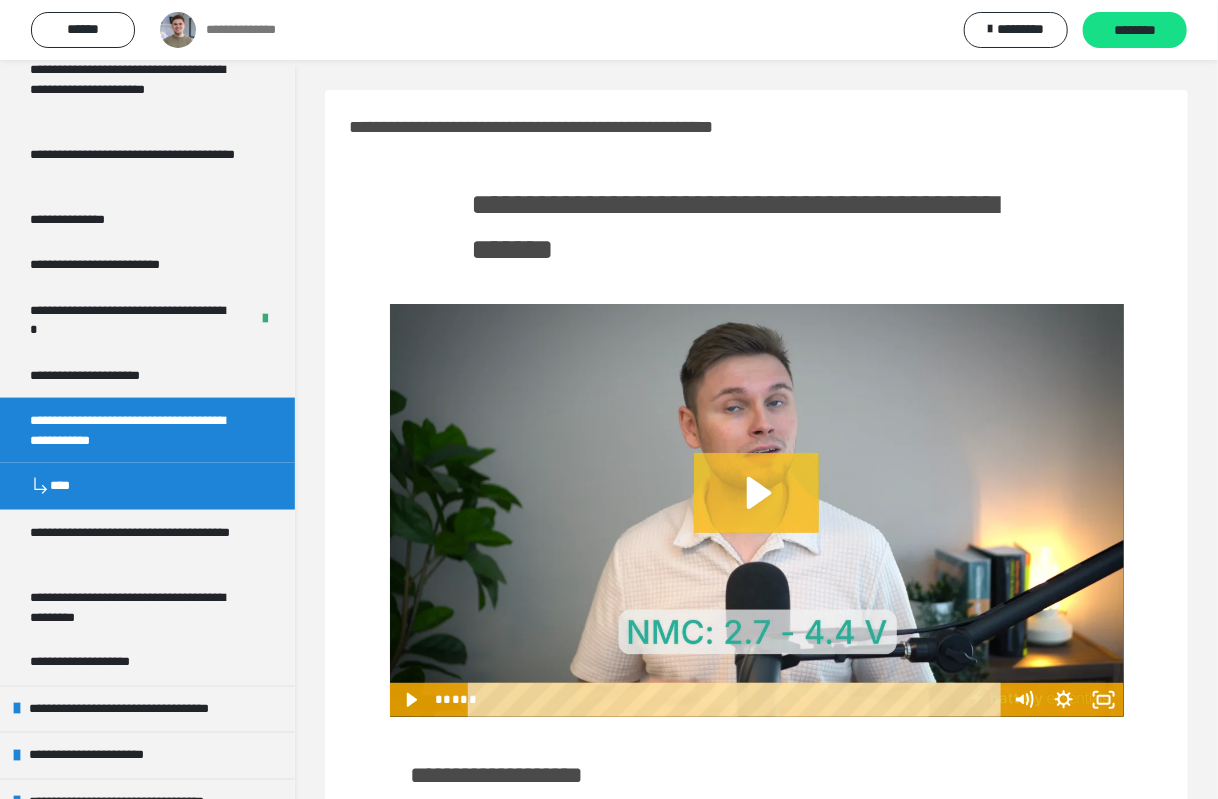 click 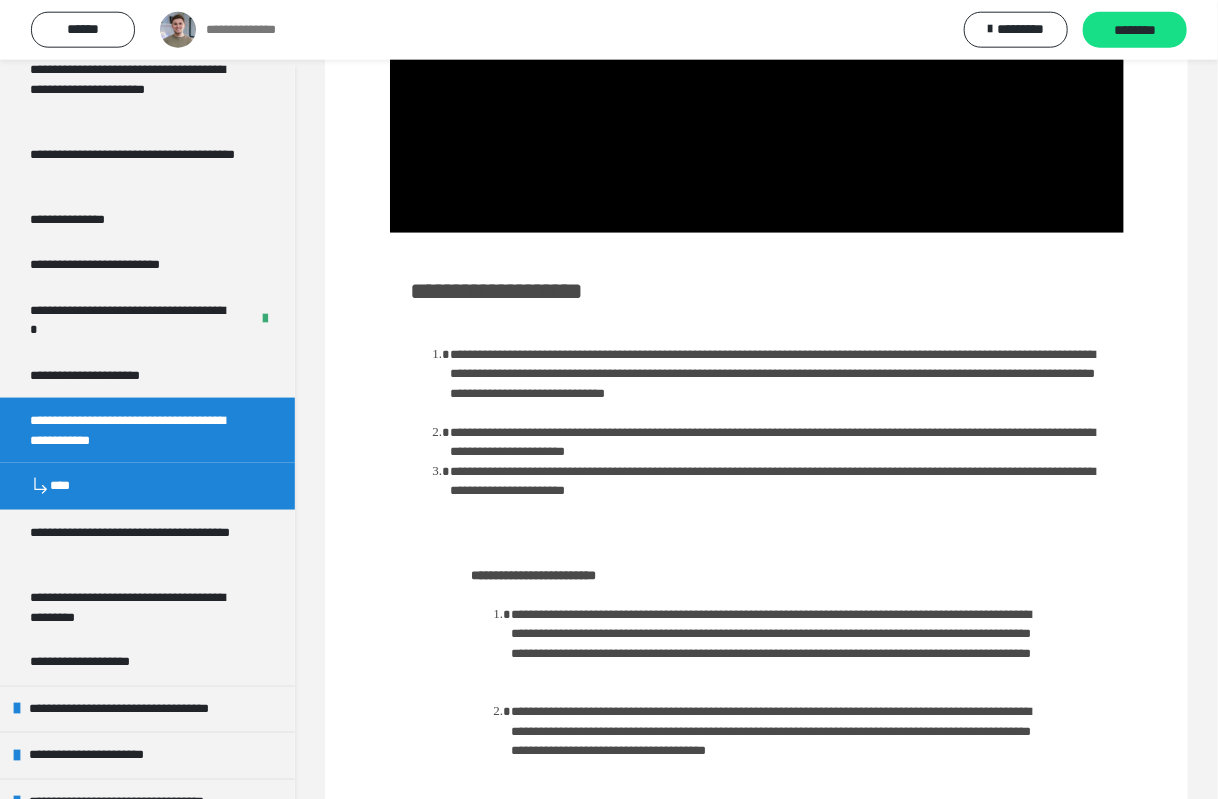scroll, scrollTop: 484, scrollLeft: 0, axis: vertical 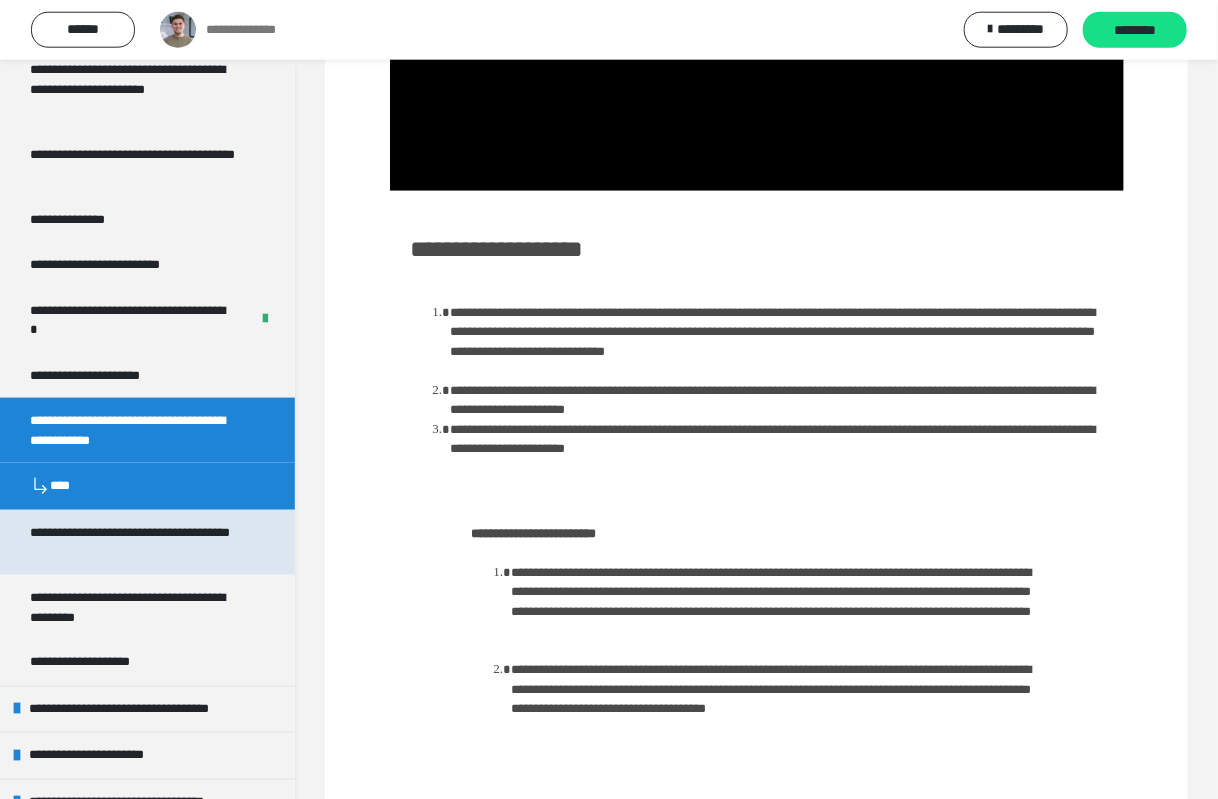 click on "**********" at bounding box center (139, 542) 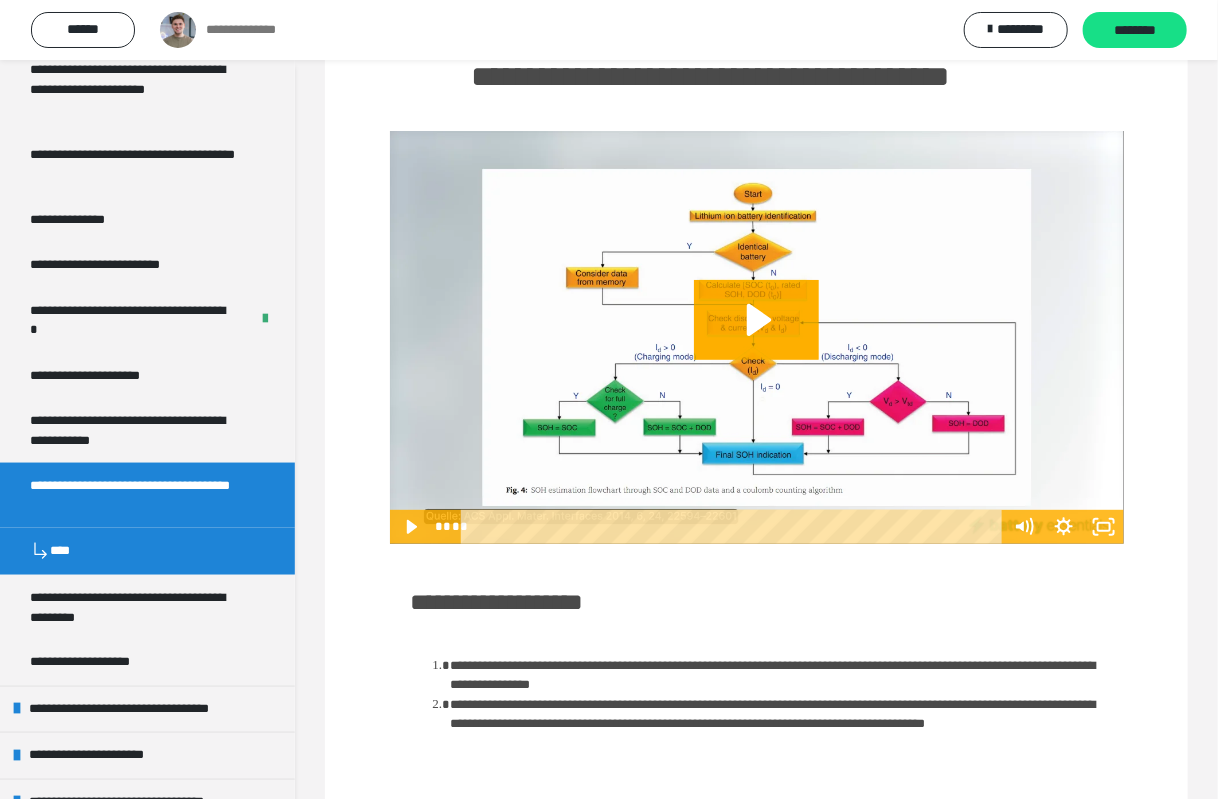 scroll, scrollTop: 498, scrollLeft: 0, axis: vertical 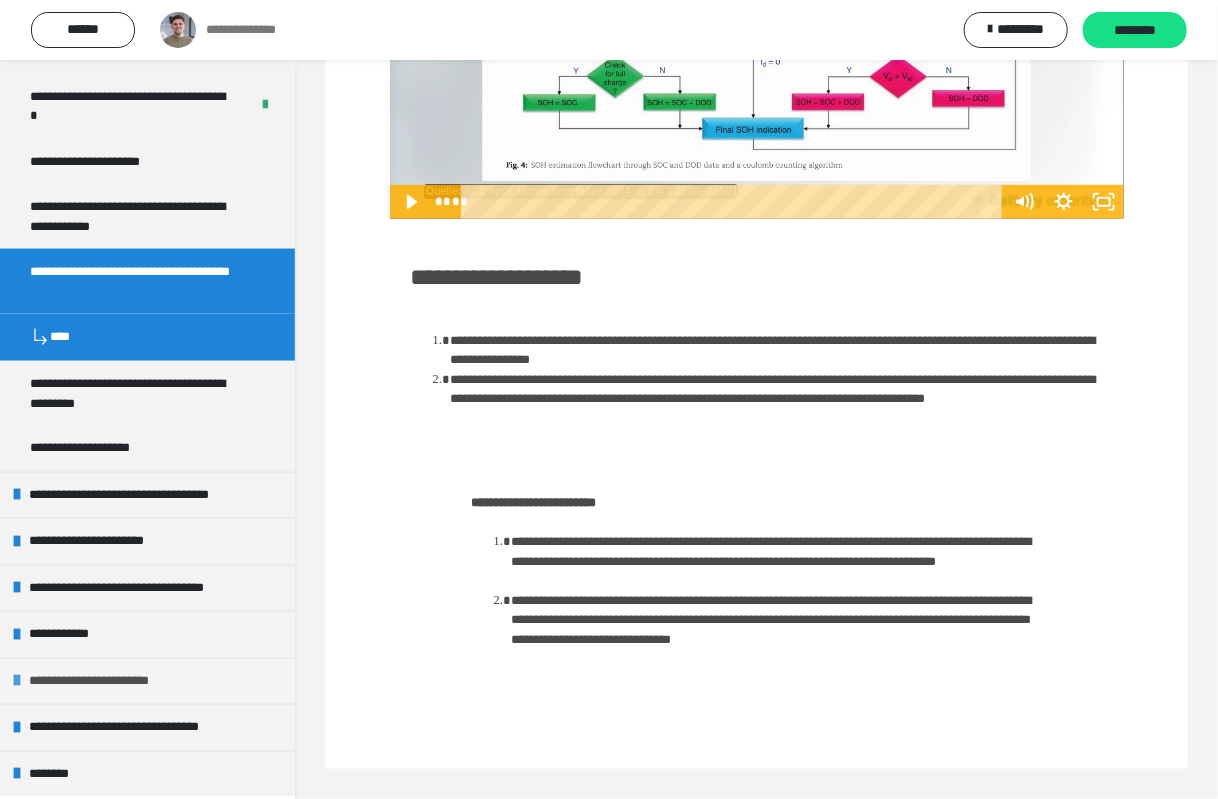 click on "**********" at bounding box center (106, 682) 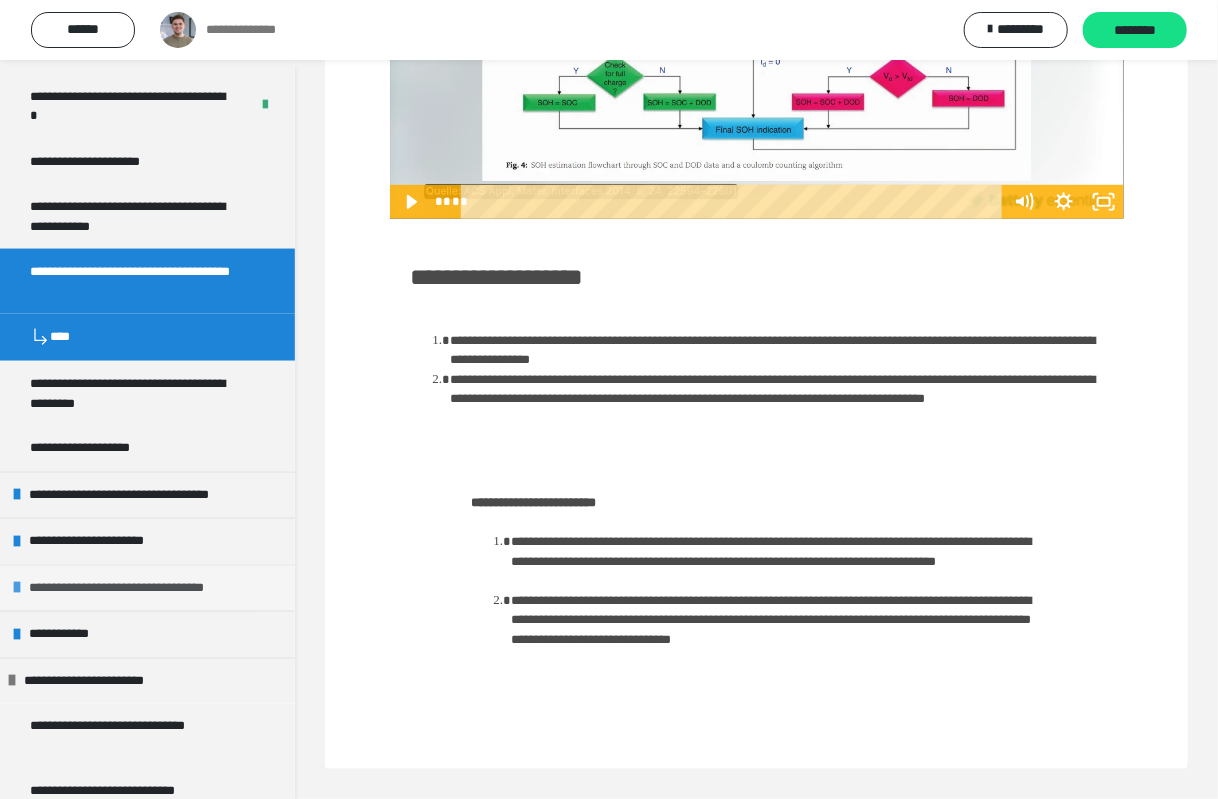 scroll, scrollTop: 1286, scrollLeft: 0, axis: vertical 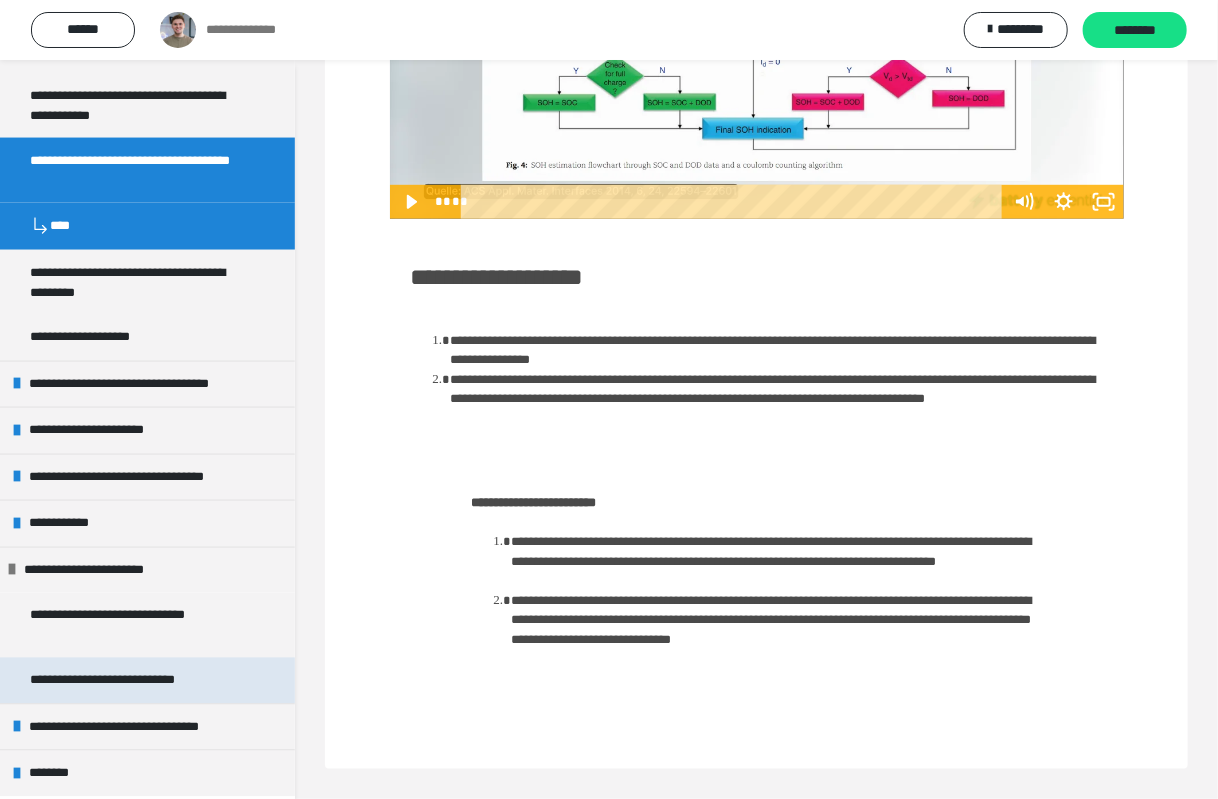 click on "**********" at bounding box center (130, 681) 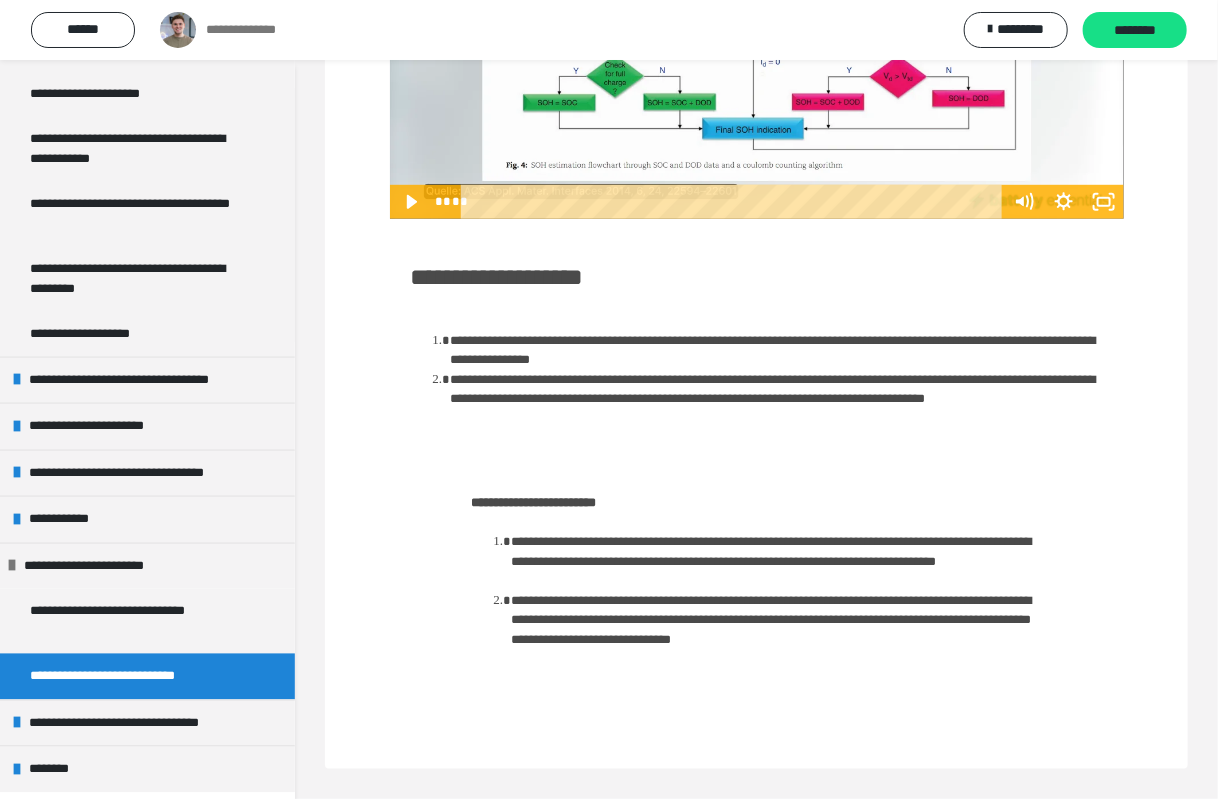 scroll, scrollTop: 1239, scrollLeft: 0, axis: vertical 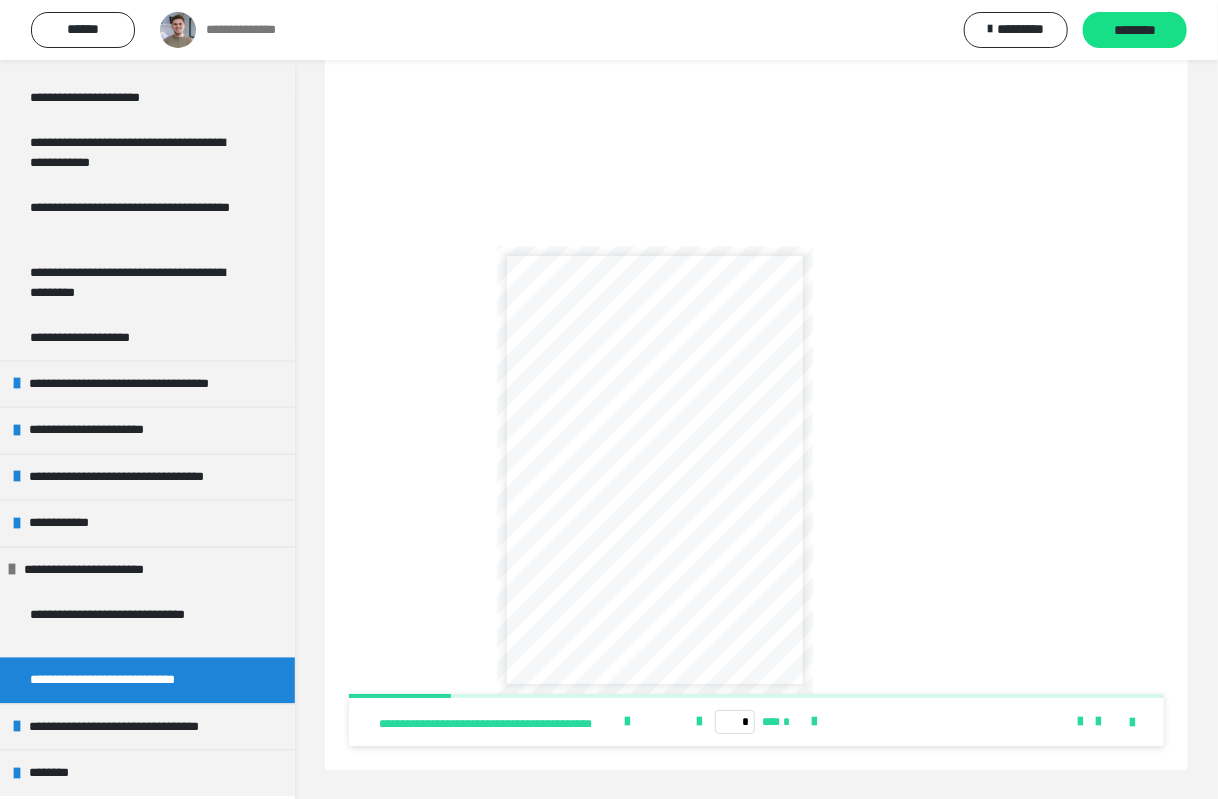 click on "**********" at bounding box center [626, 42] 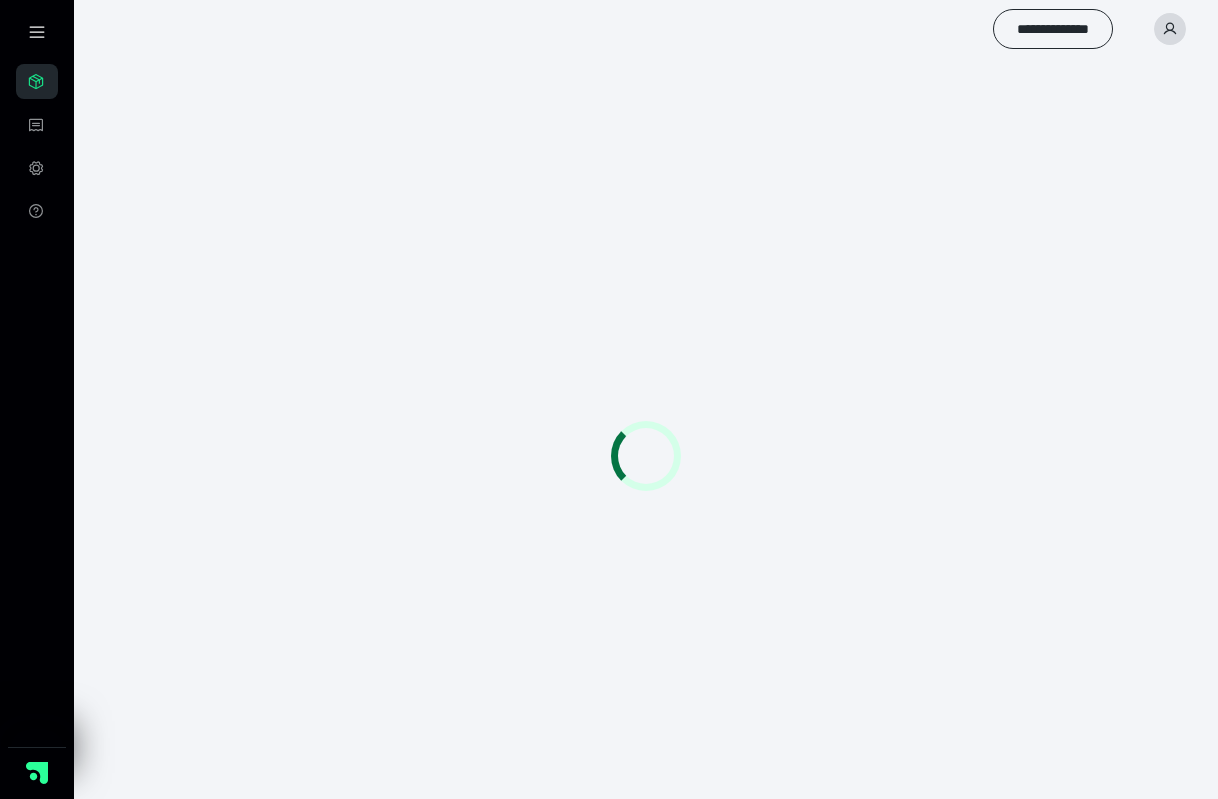 scroll, scrollTop: 0, scrollLeft: 0, axis: both 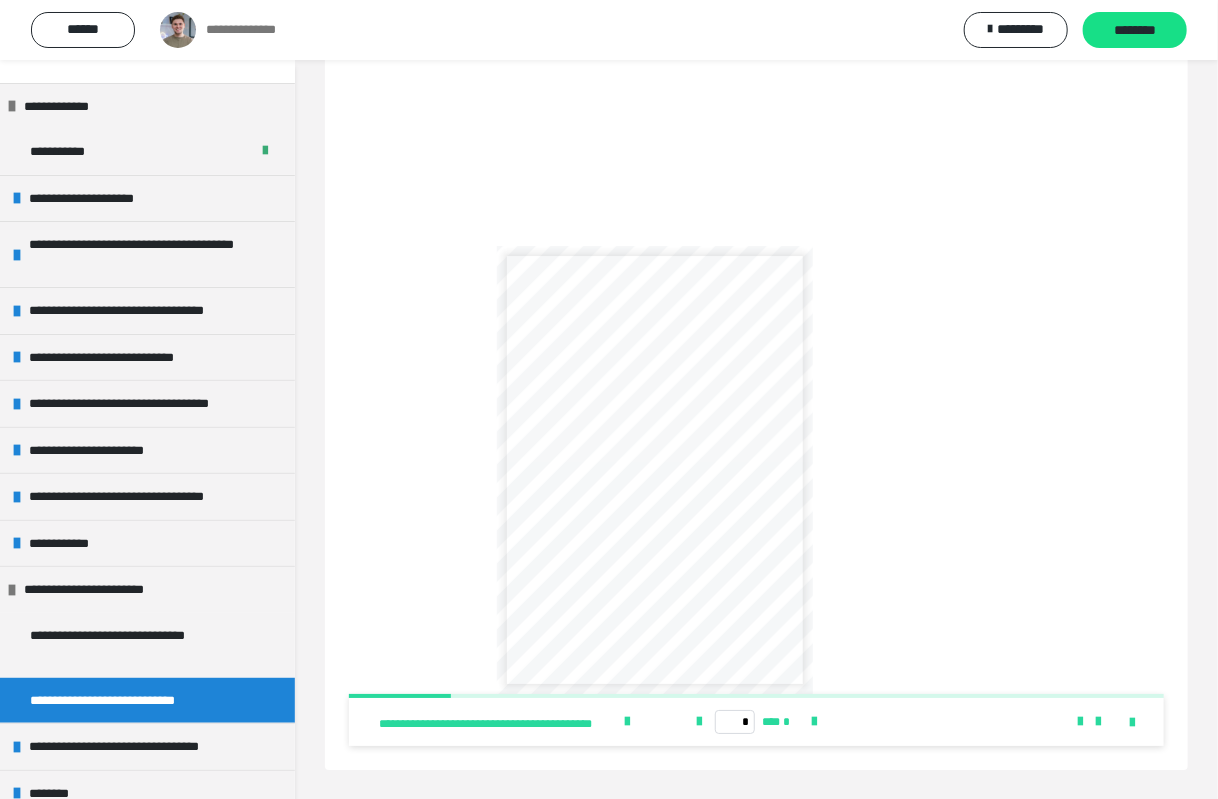 click at bounding box center [617, 434] 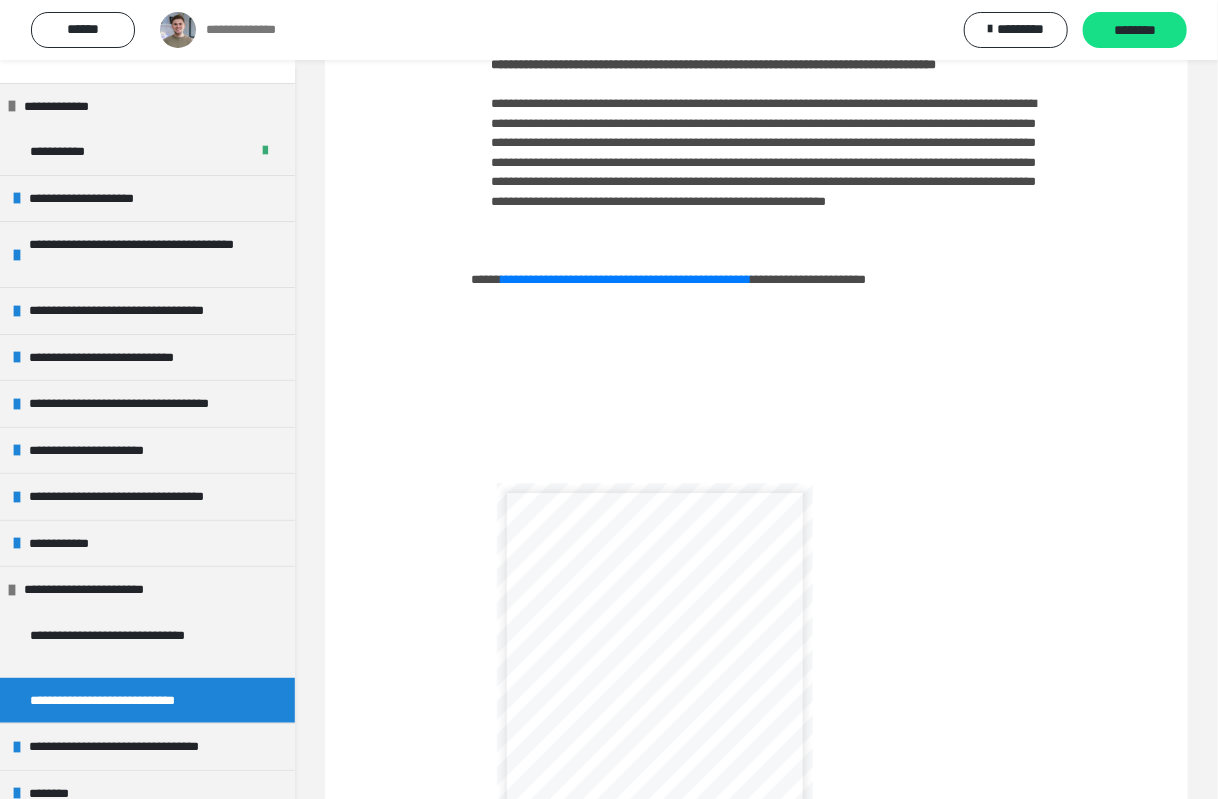 scroll, scrollTop: 2377, scrollLeft: 0, axis: vertical 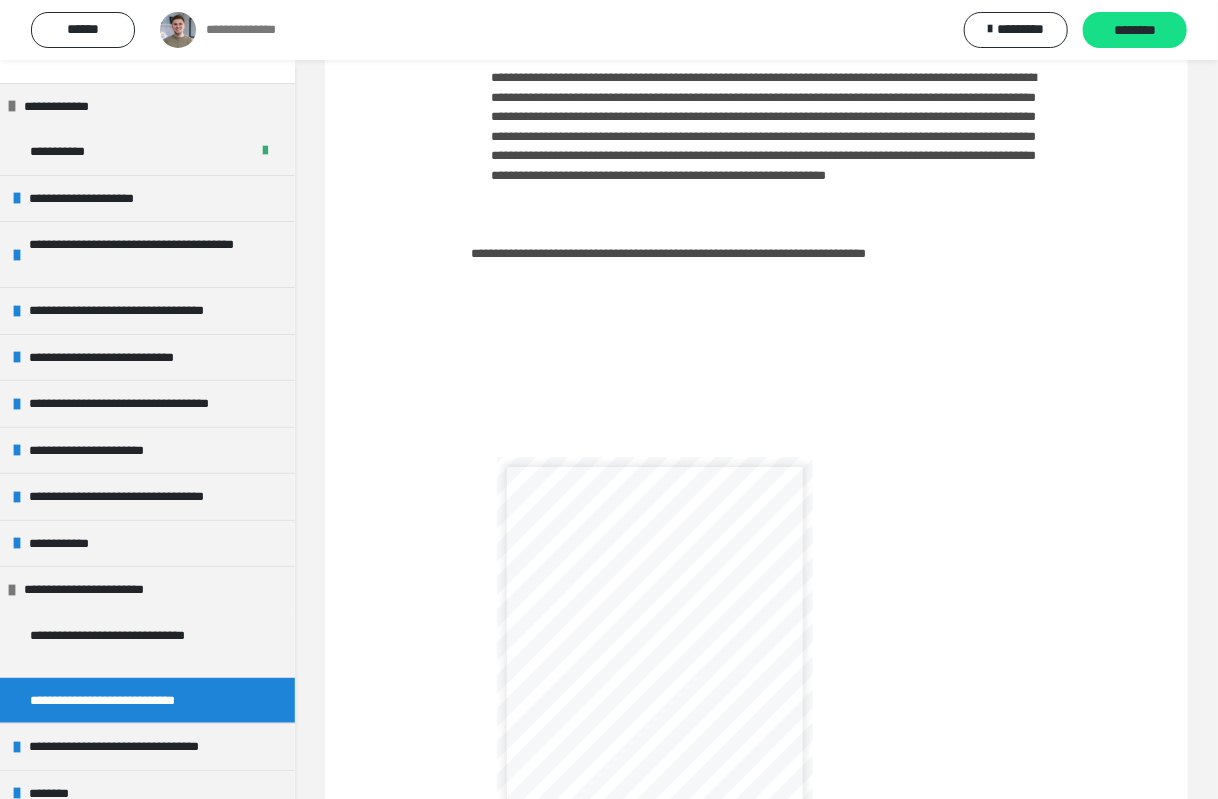 click on "**********" at bounding box center (626, 253) 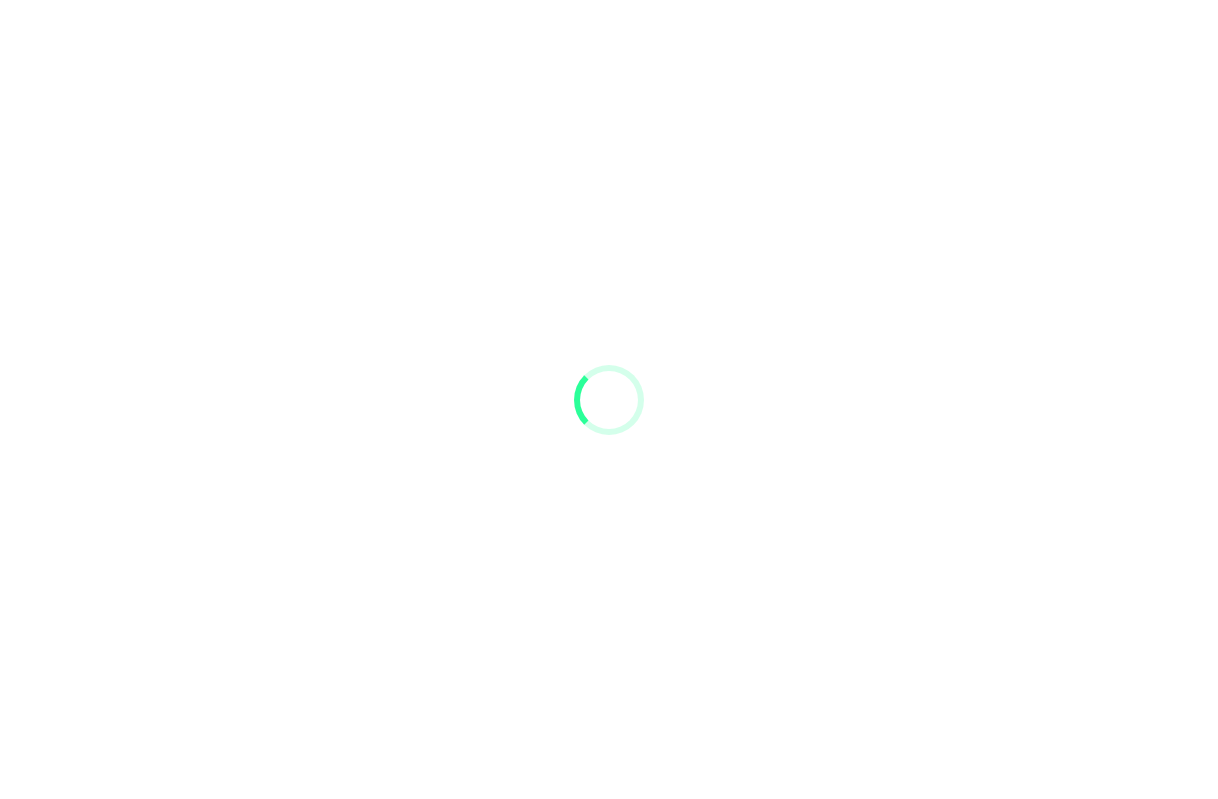 scroll, scrollTop: 0, scrollLeft: 0, axis: both 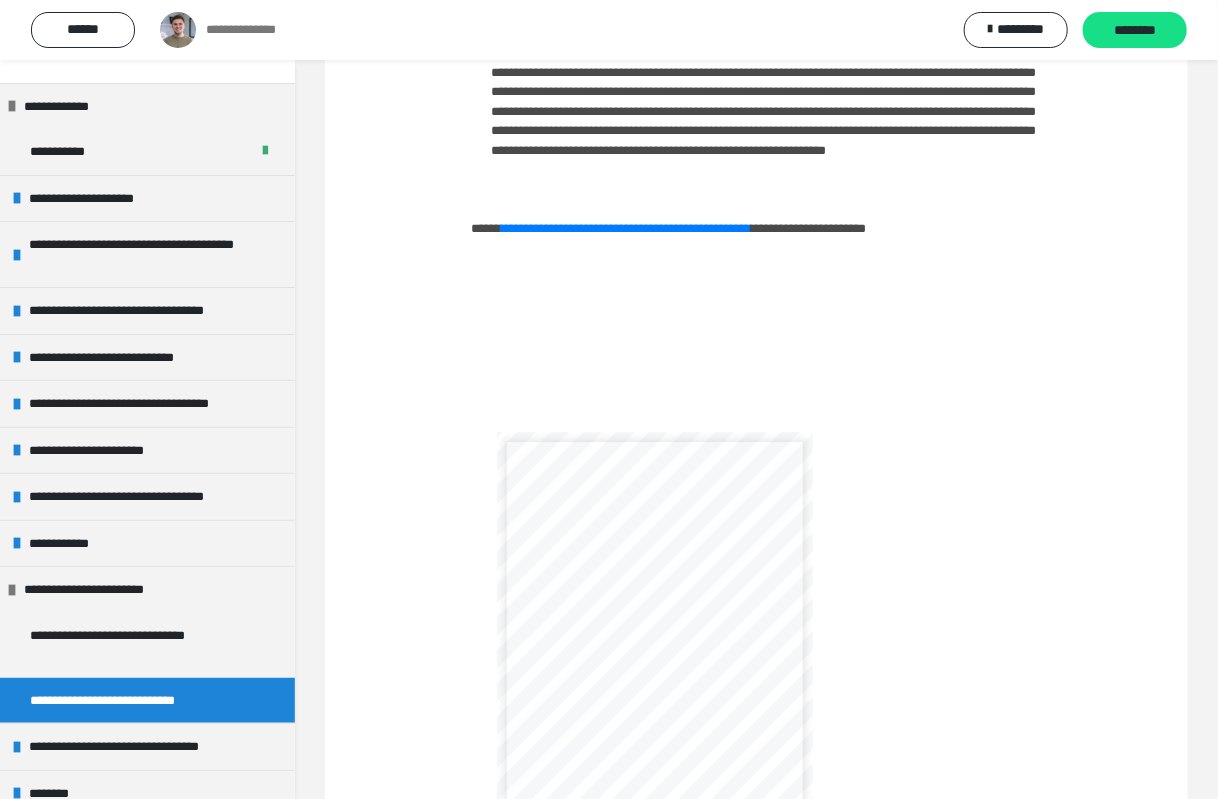 drag, startPoint x: 506, startPoint y: 143, endPoint x: 635, endPoint y: 174, distance: 132.67253 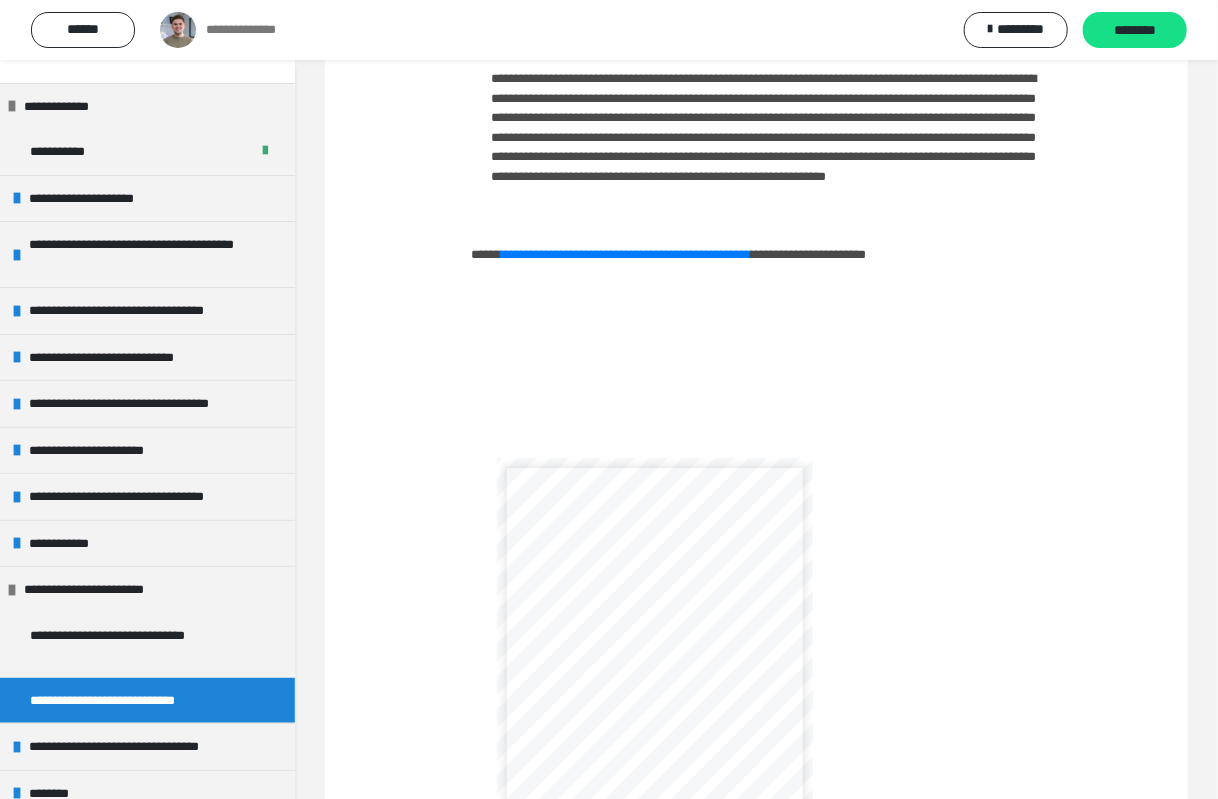 click on "**********" at bounding box center (757, 755) 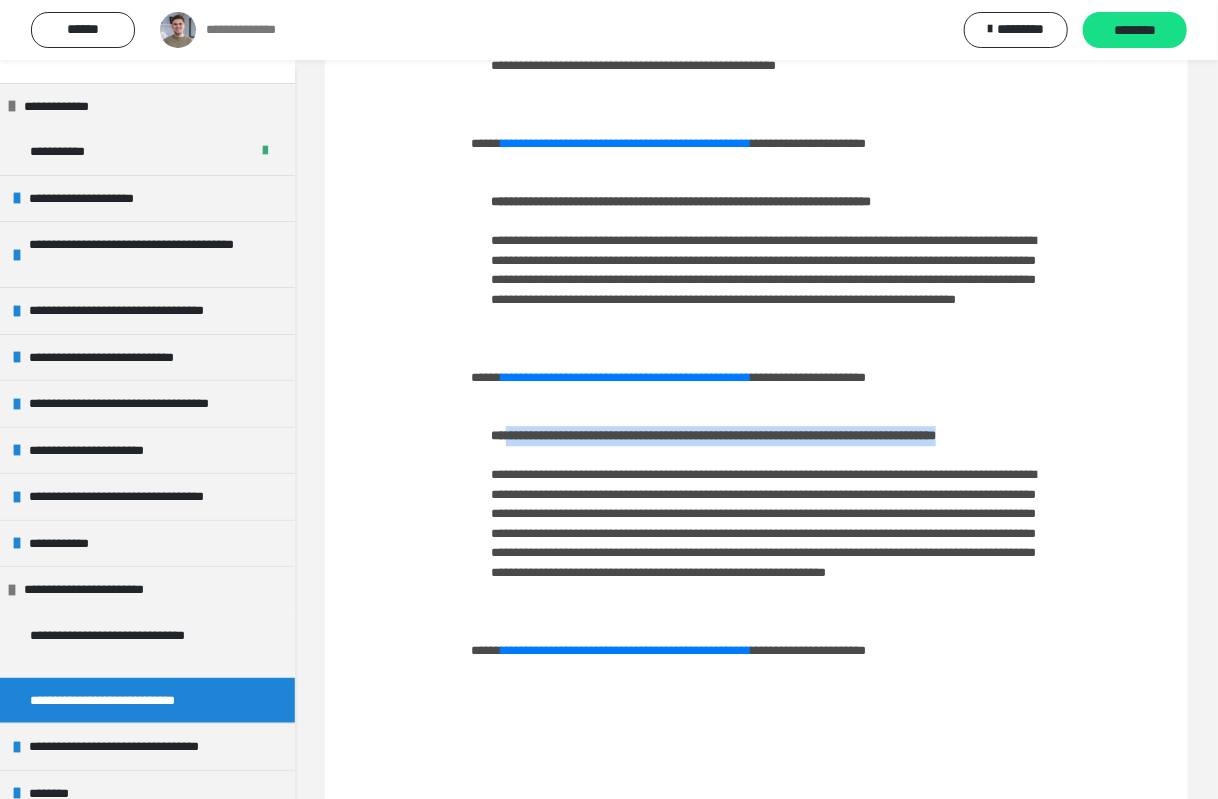 scroll, scrollTop: 2376, scrollLeft: 0, axis: vertical 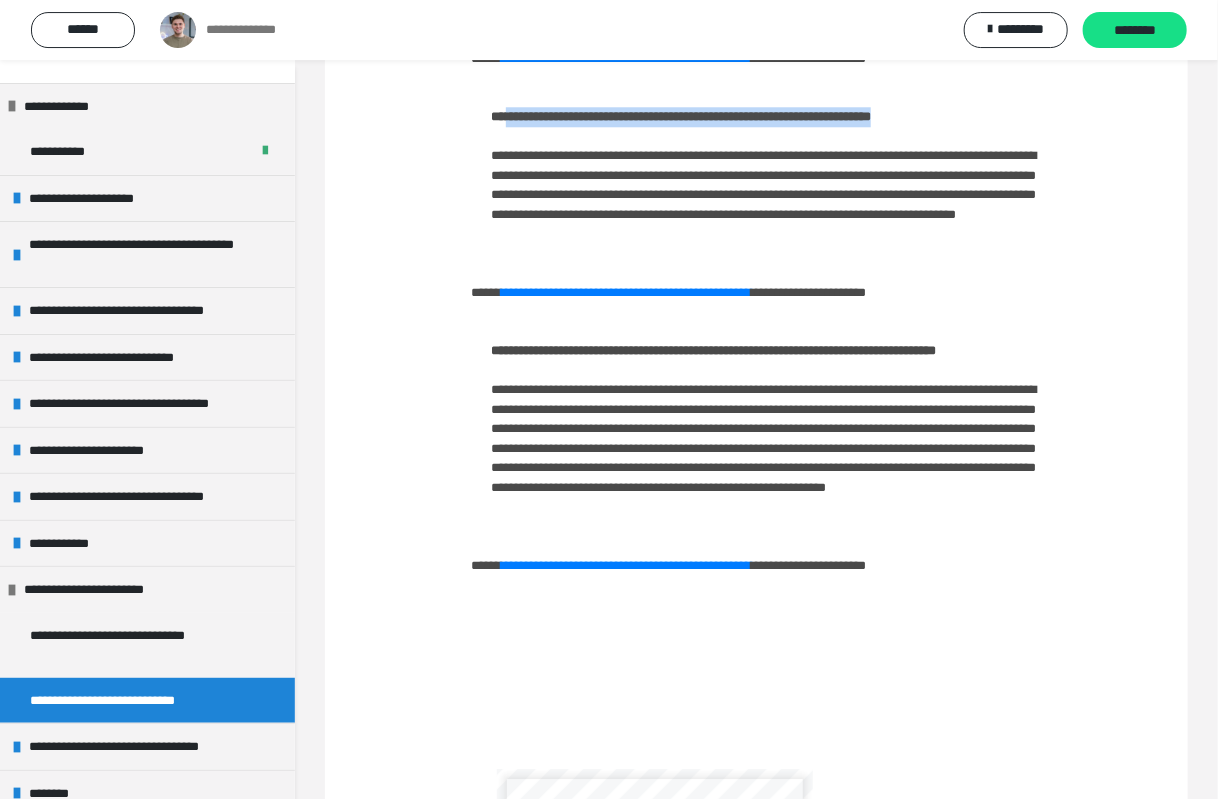 drag, startPoint x: 506, startPoint y: 249, endPoint x: 1056, endPoint y: 250, distance: 550.0009 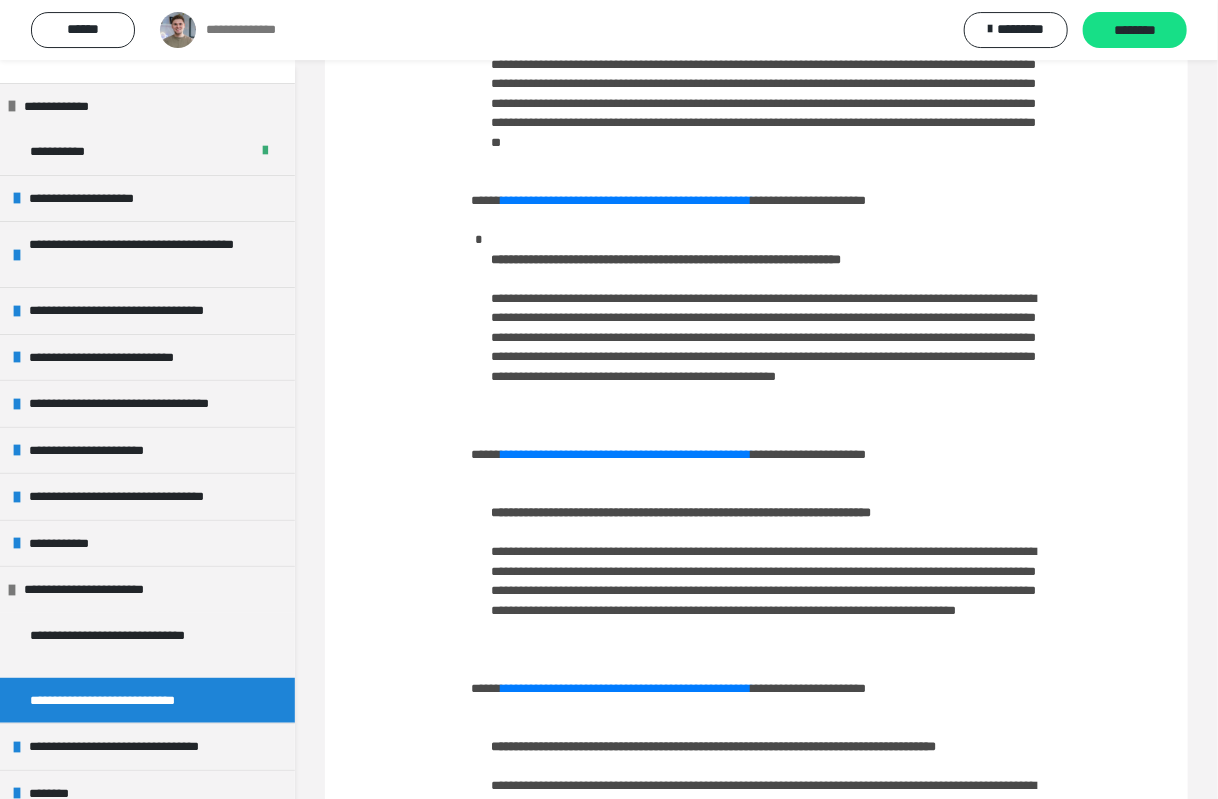 click at bounding box center (756, -182) 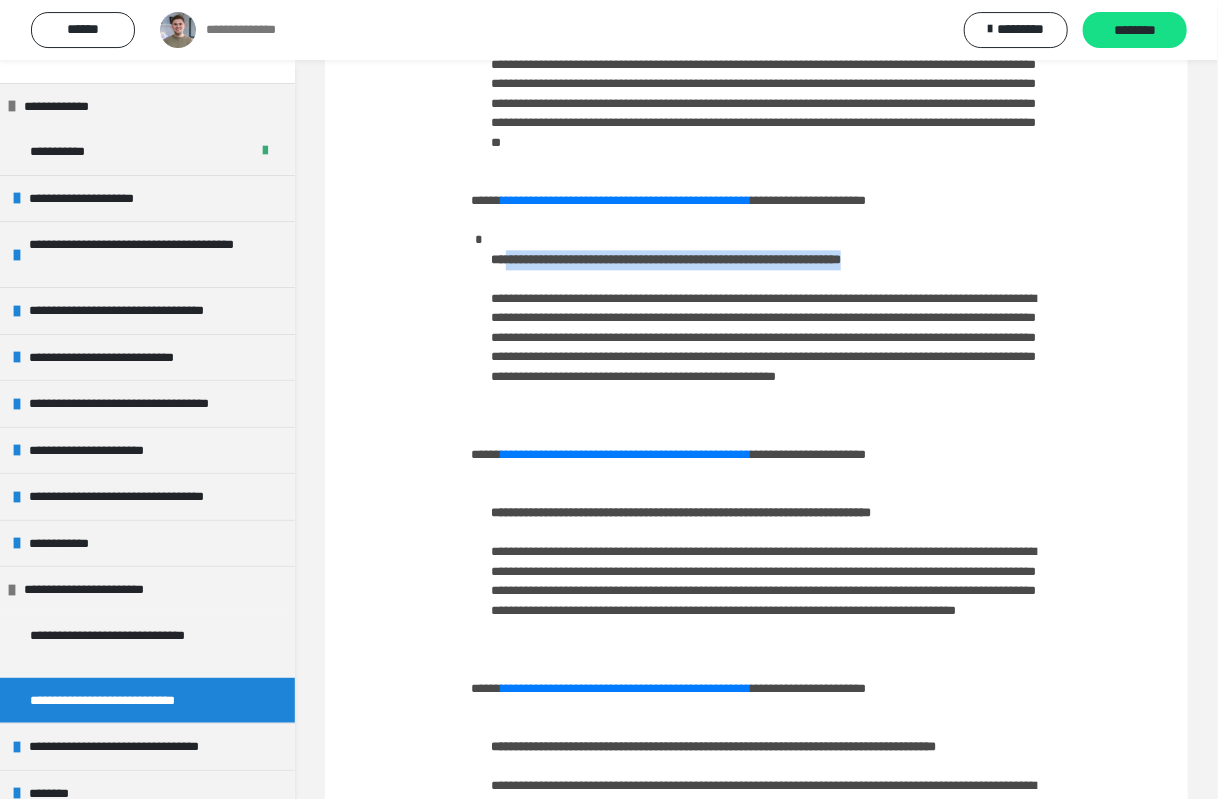 drag, startPoint x: 510, startPoint y: 392, endPoint x: 1003, endPoint y: 391, distance: 493.001 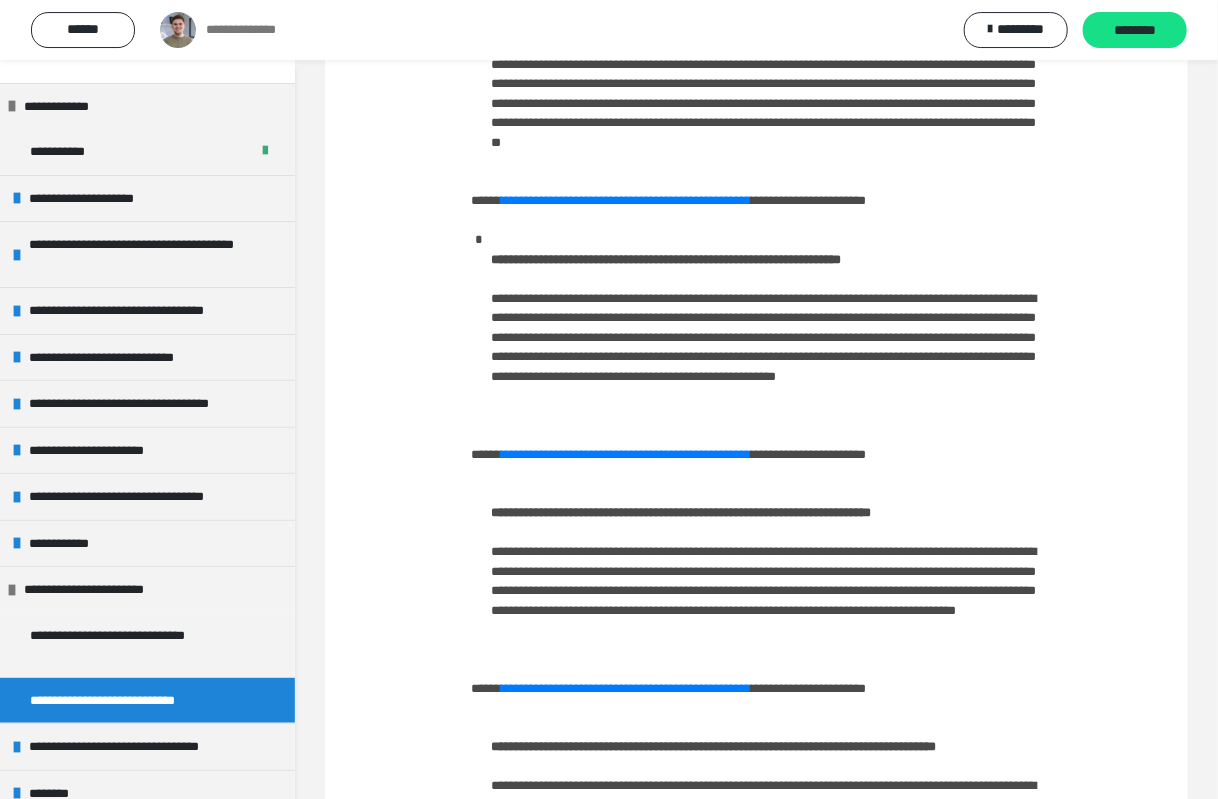 click at bounding box center (756, -182) 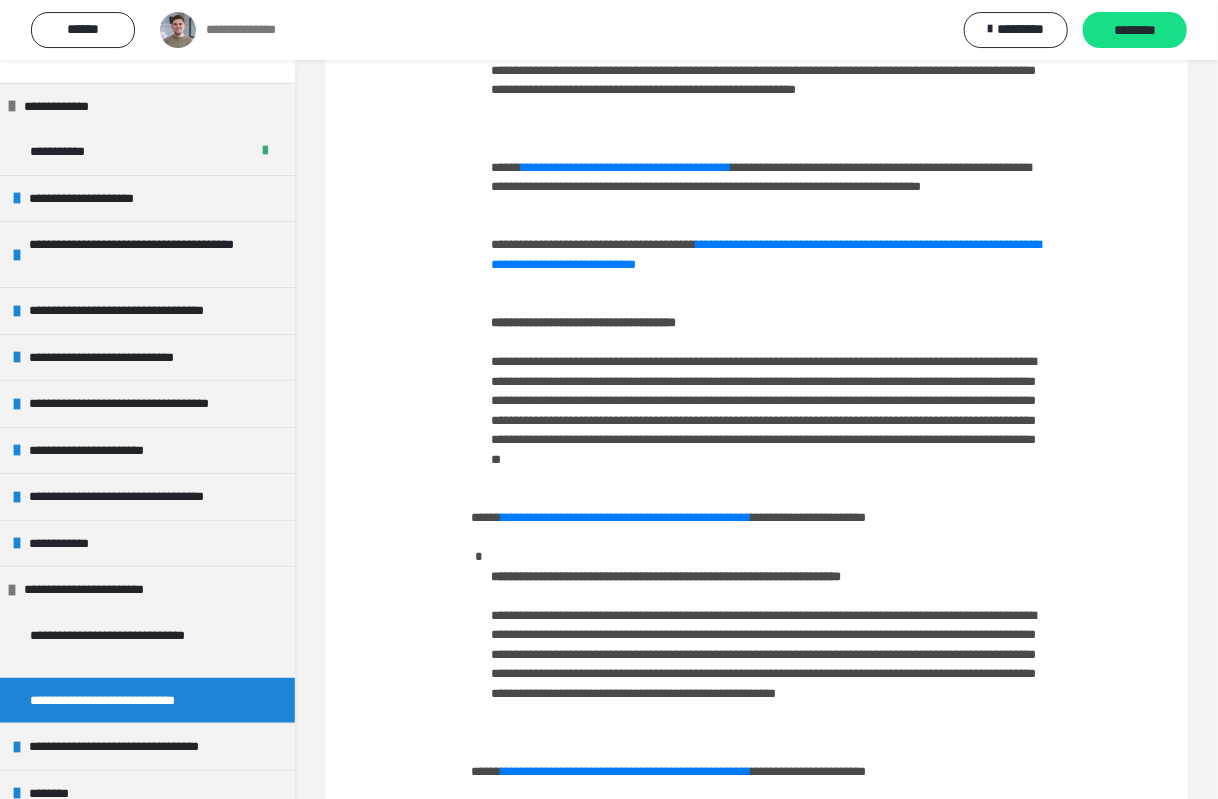 scroll, scrollTop: 1405, scrollLeft: 0, axis: vertical 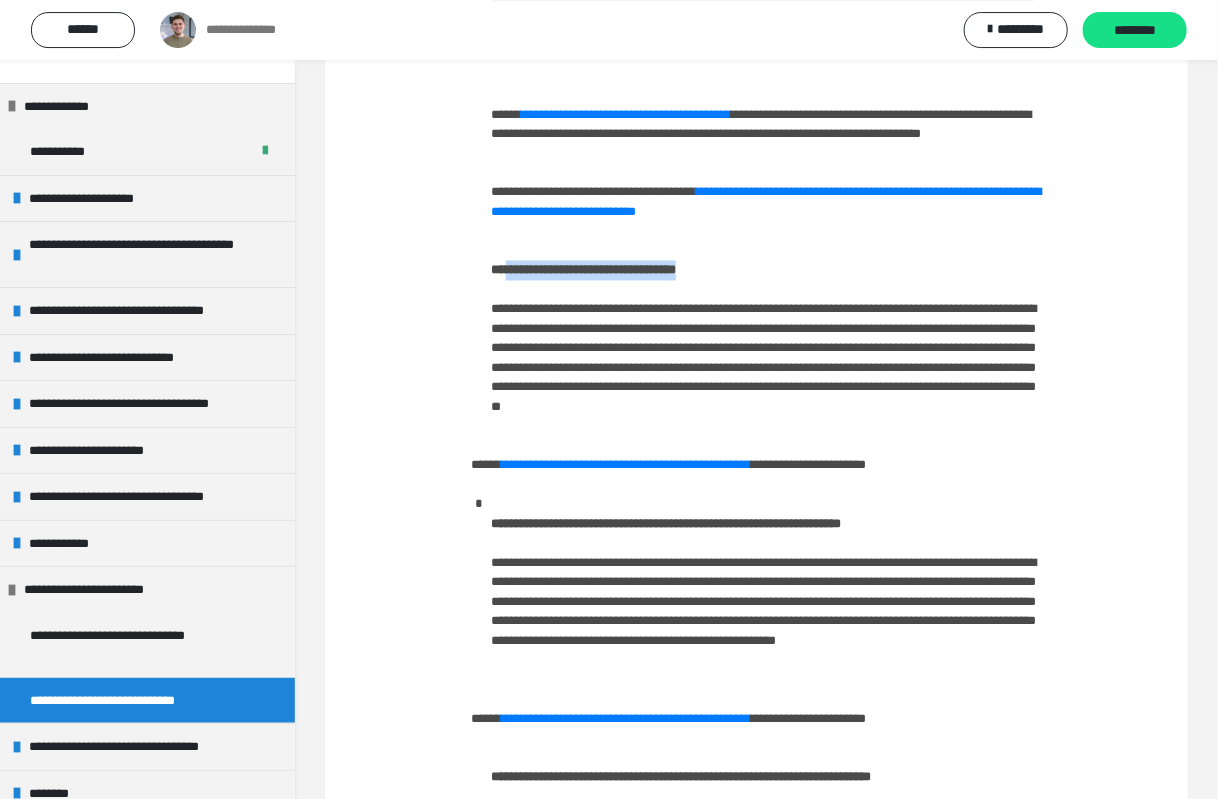 drag, startPoint x: 506, startPoint y: 405, endPoint x: 814, endPoint y: 398, distance: 308.07953 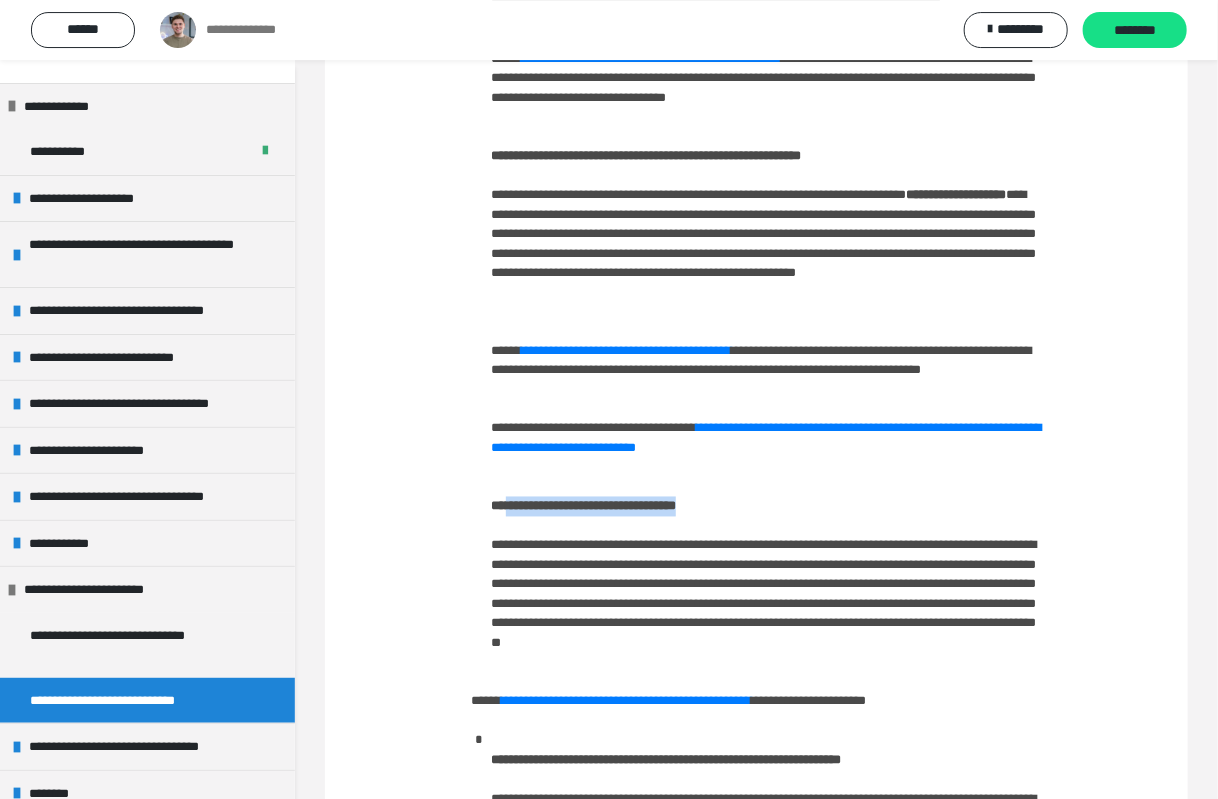 scroll, scrollTop: 1273, scrollLeft: 0, axis: vertical 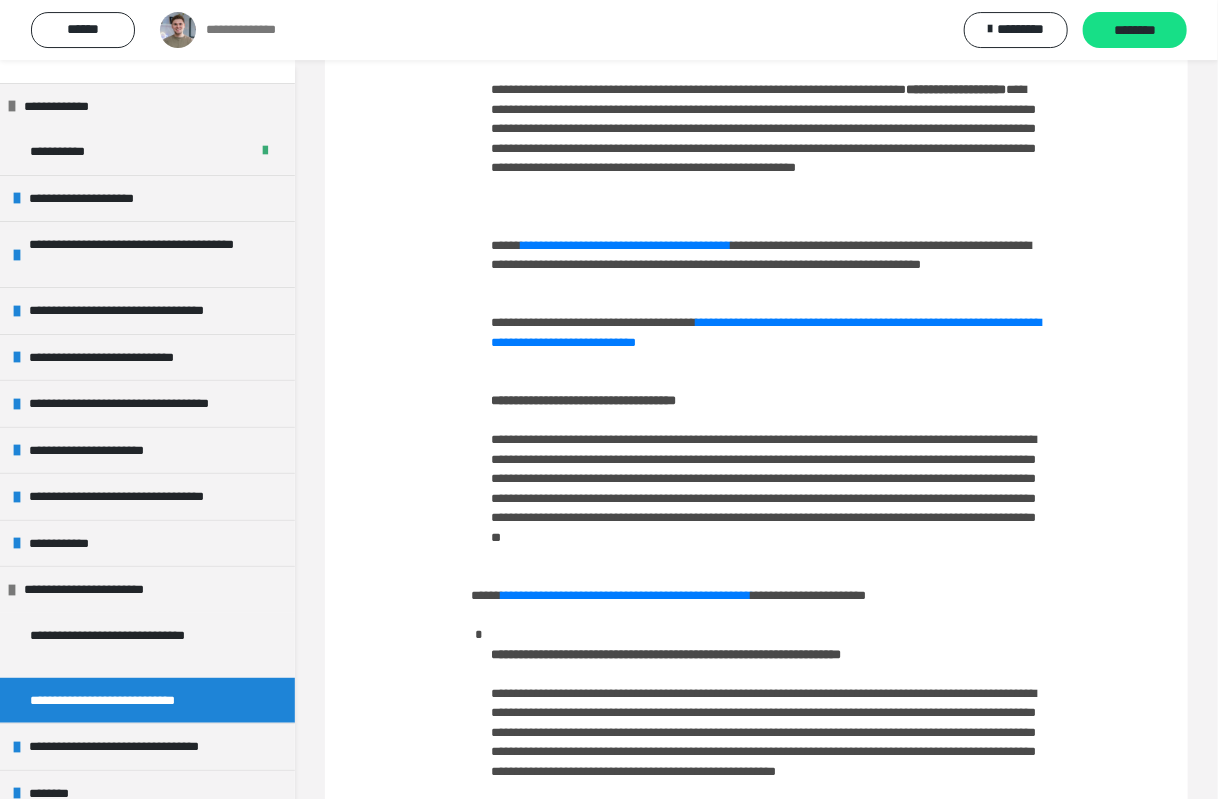 click at bounding box center [756, 214] 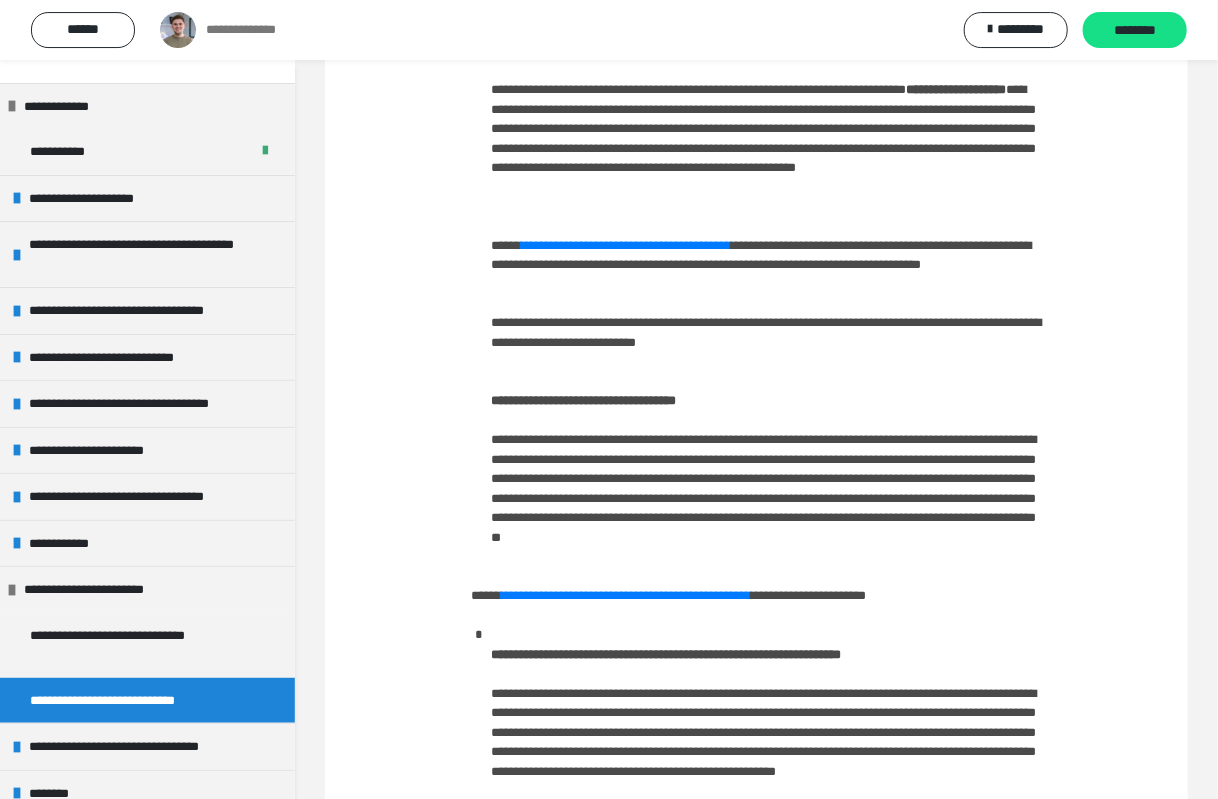 click on "**********" at bounding box center [766, 333] 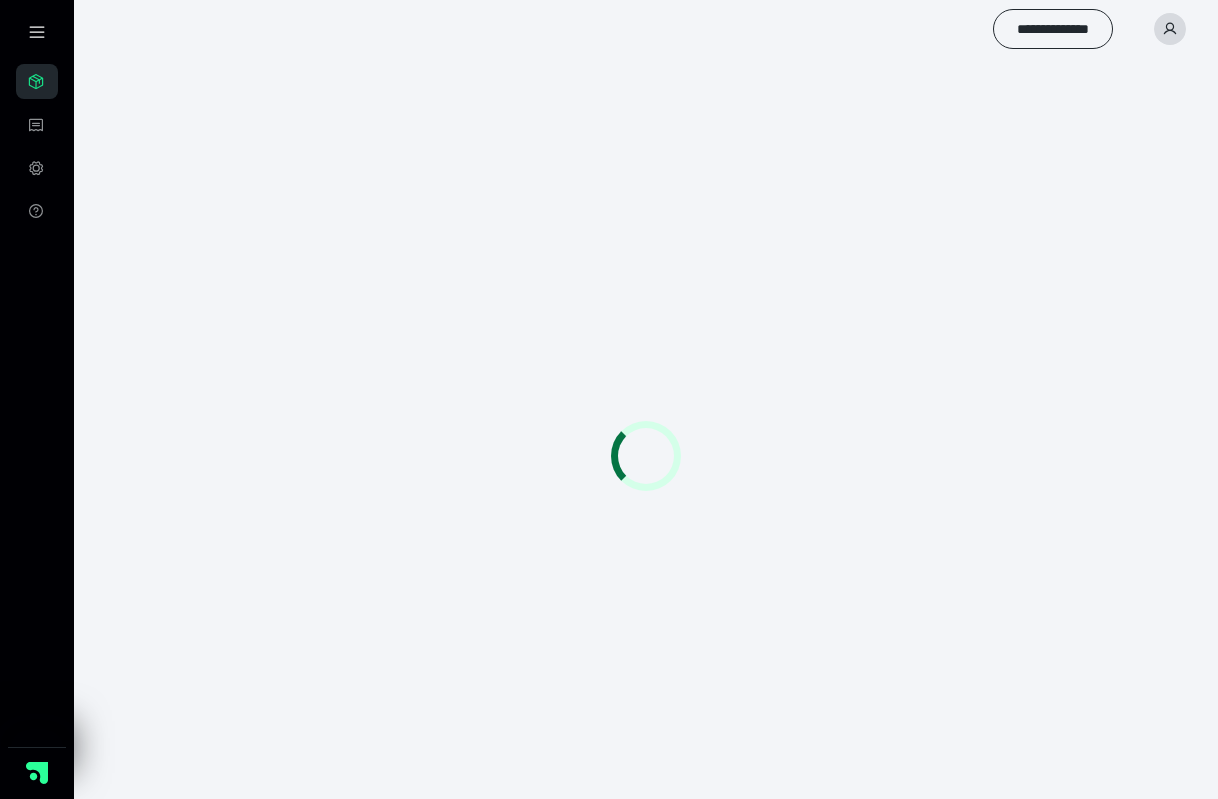 scroll, scrollTop: 0, scrollLeft: 0, axis: both 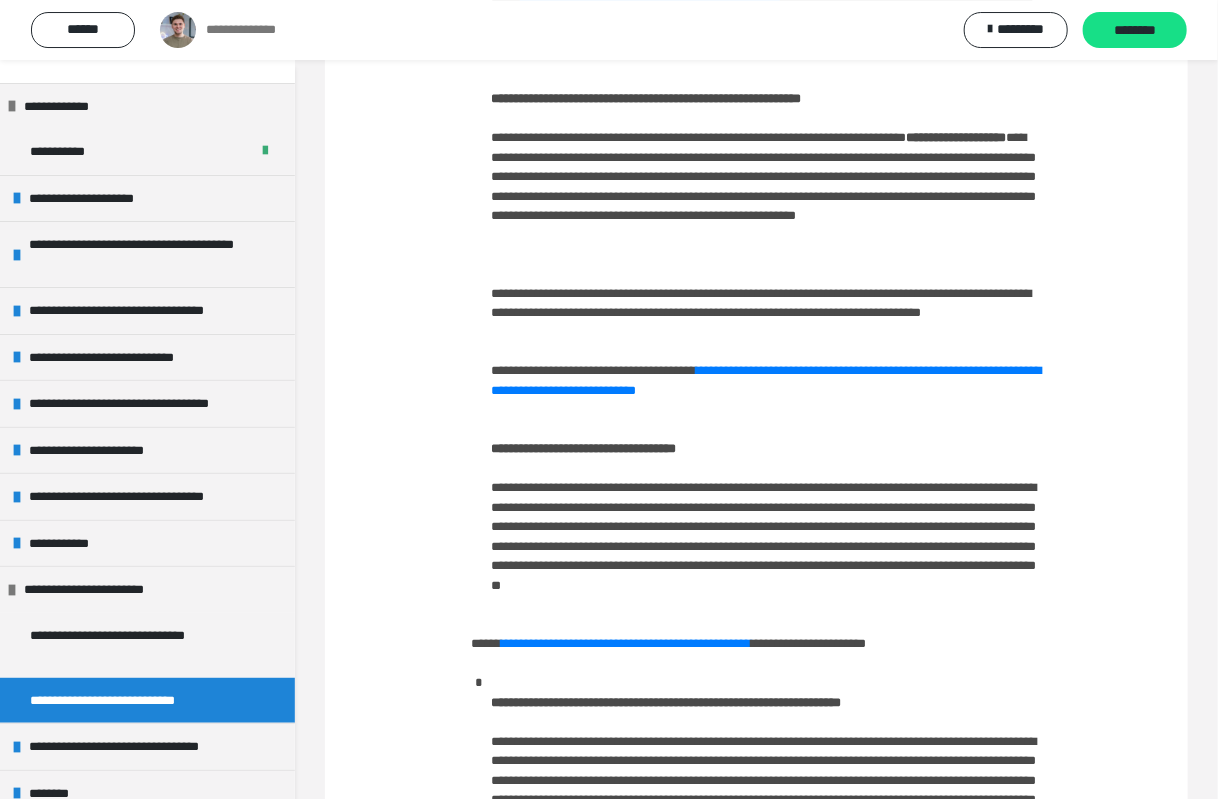 click on "**********" at bounding box center [626, 293] 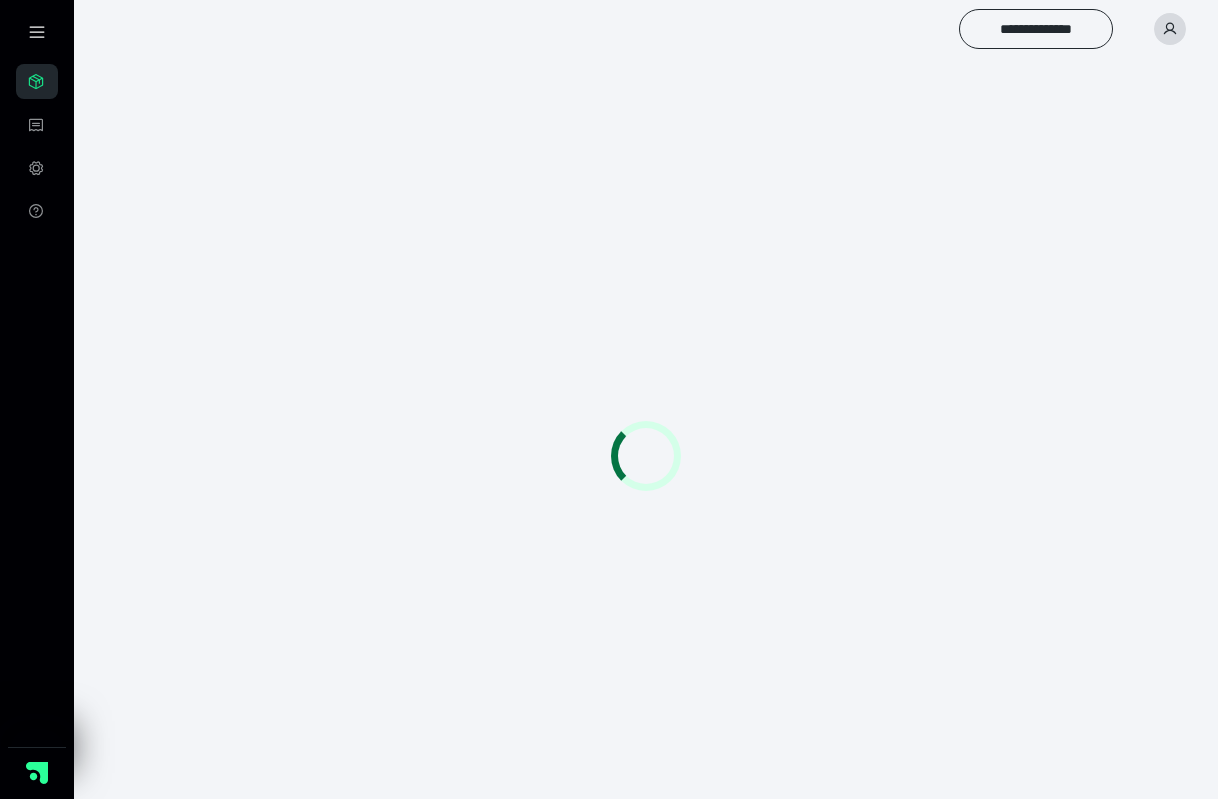 scroll, scrollTop: 0, scrollLeft: 0, axis: both 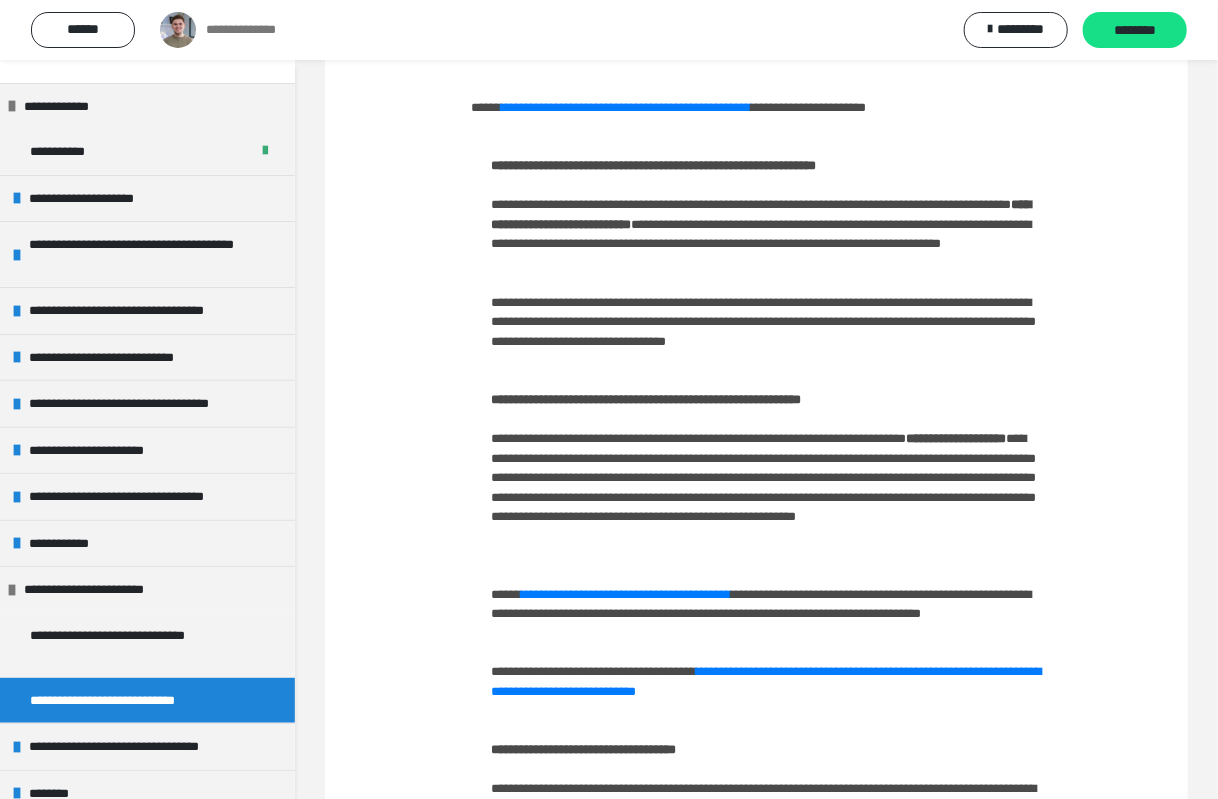 click on "**********" at bounding box center (651, 302) 